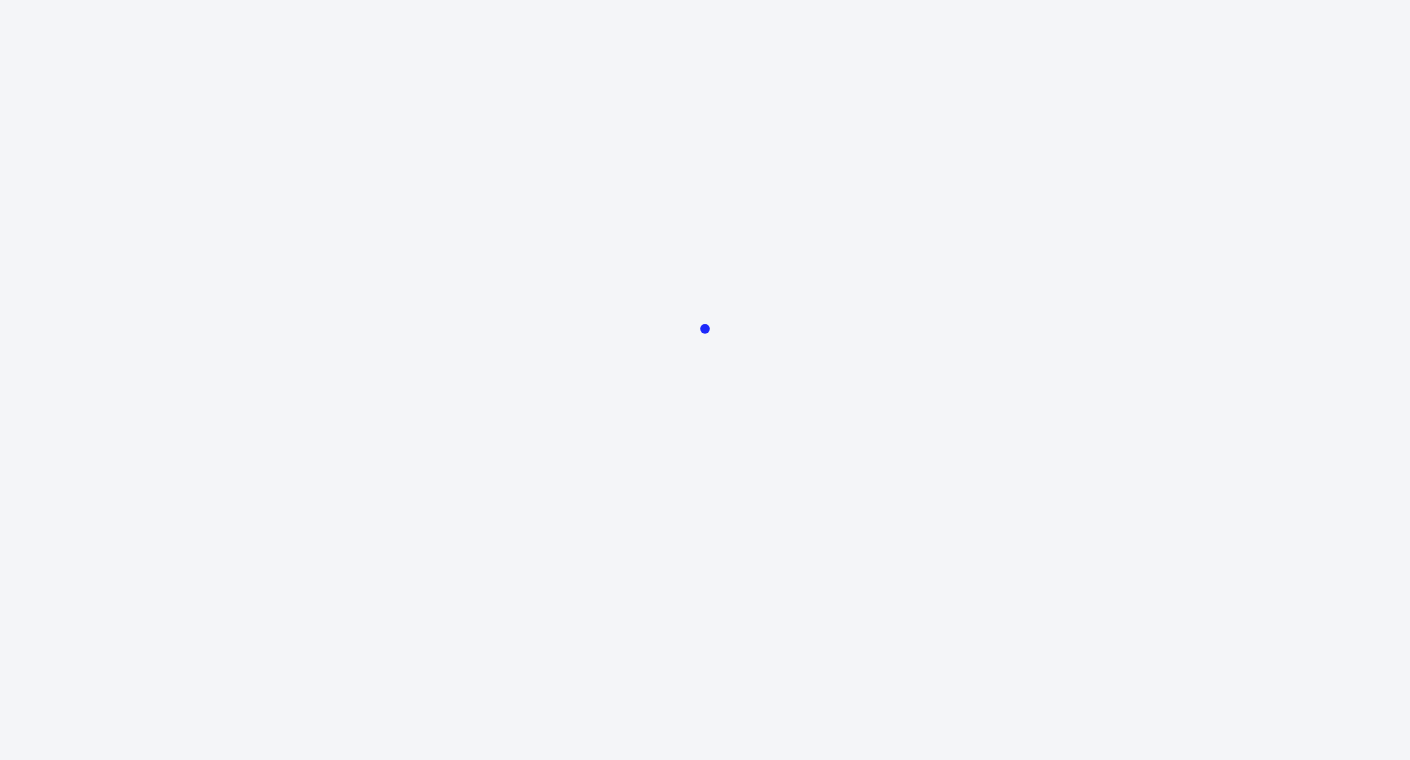 scroll, scrollTop: 0, scrollLeft: 0, axis: both 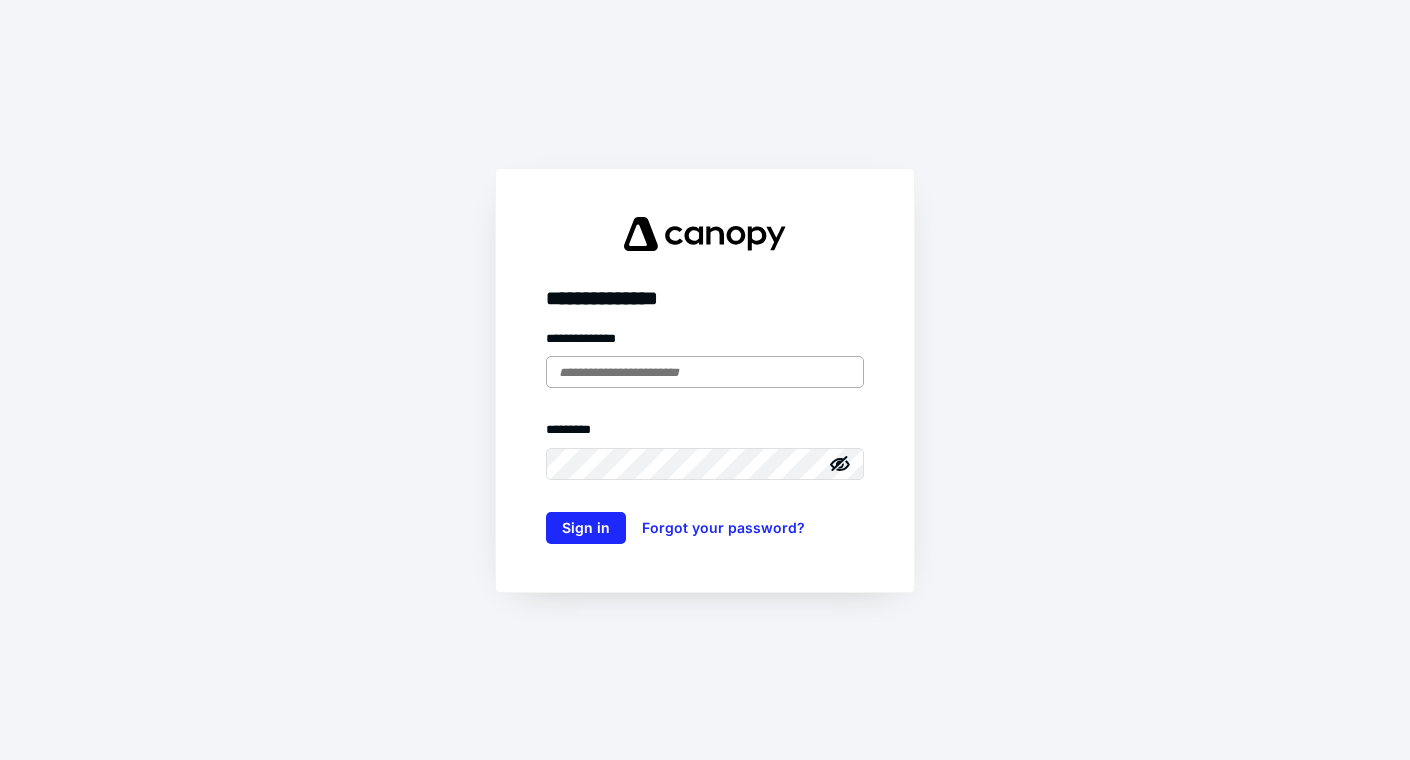 click at bounding box center (705, 372) 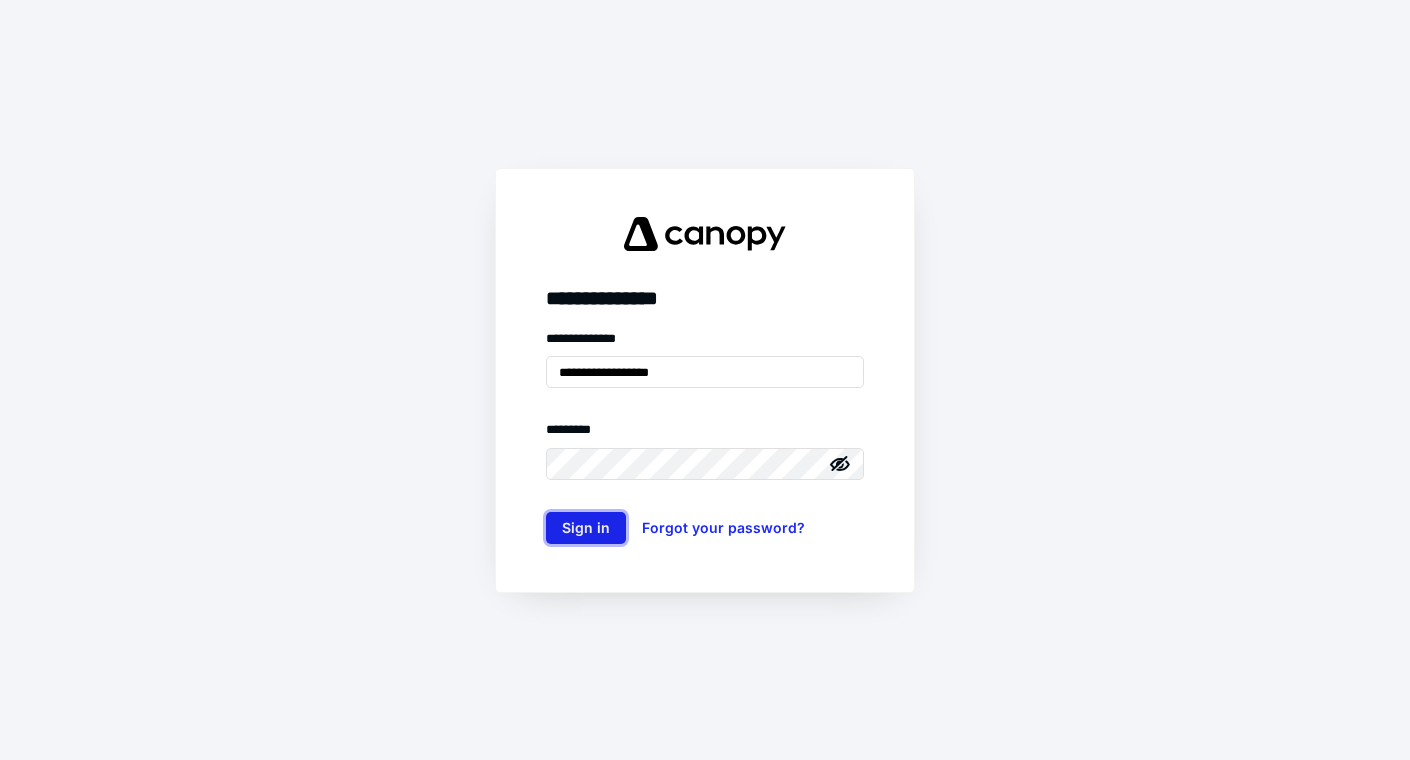 click on "Sign in" at bounding box center [586, 528] 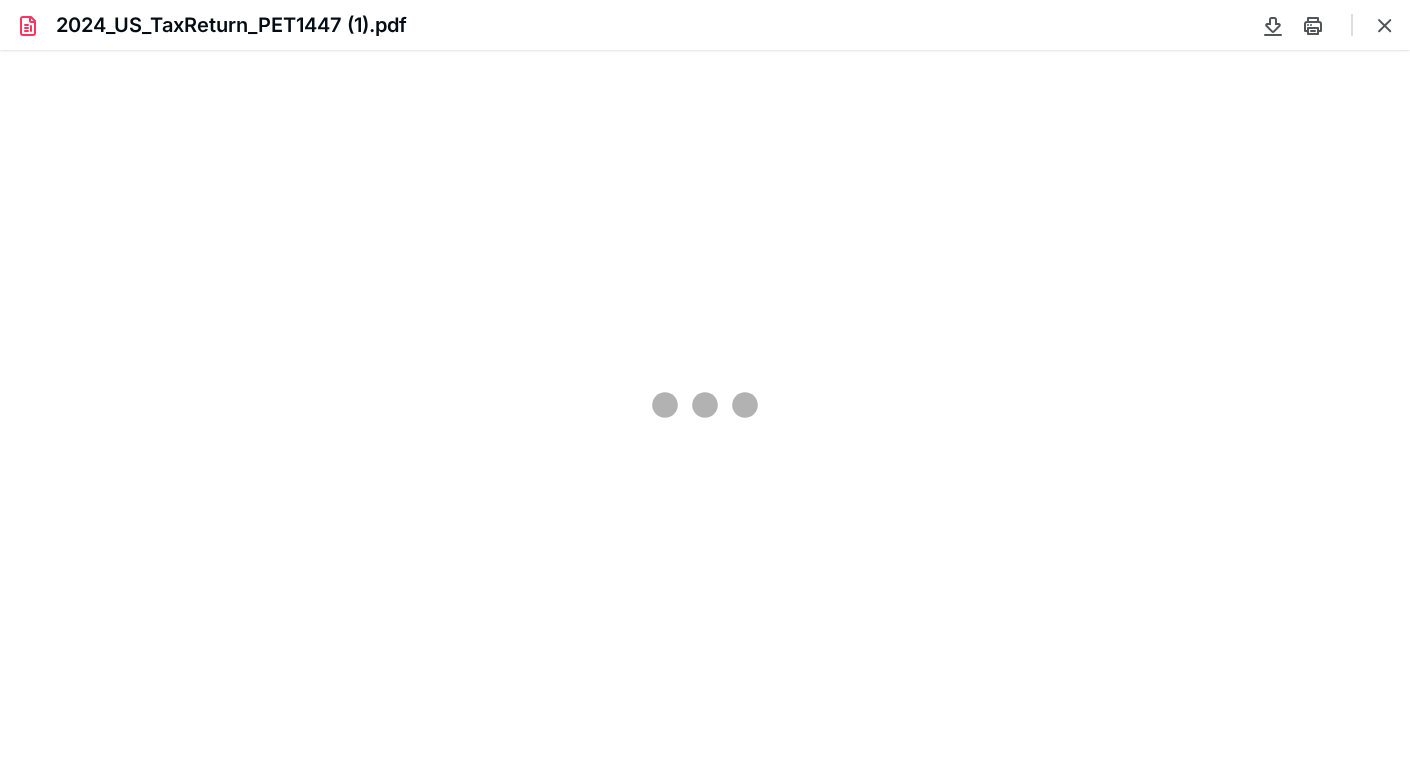 scroll, scrollTop: 0, scrollLeft: 0, axis: both 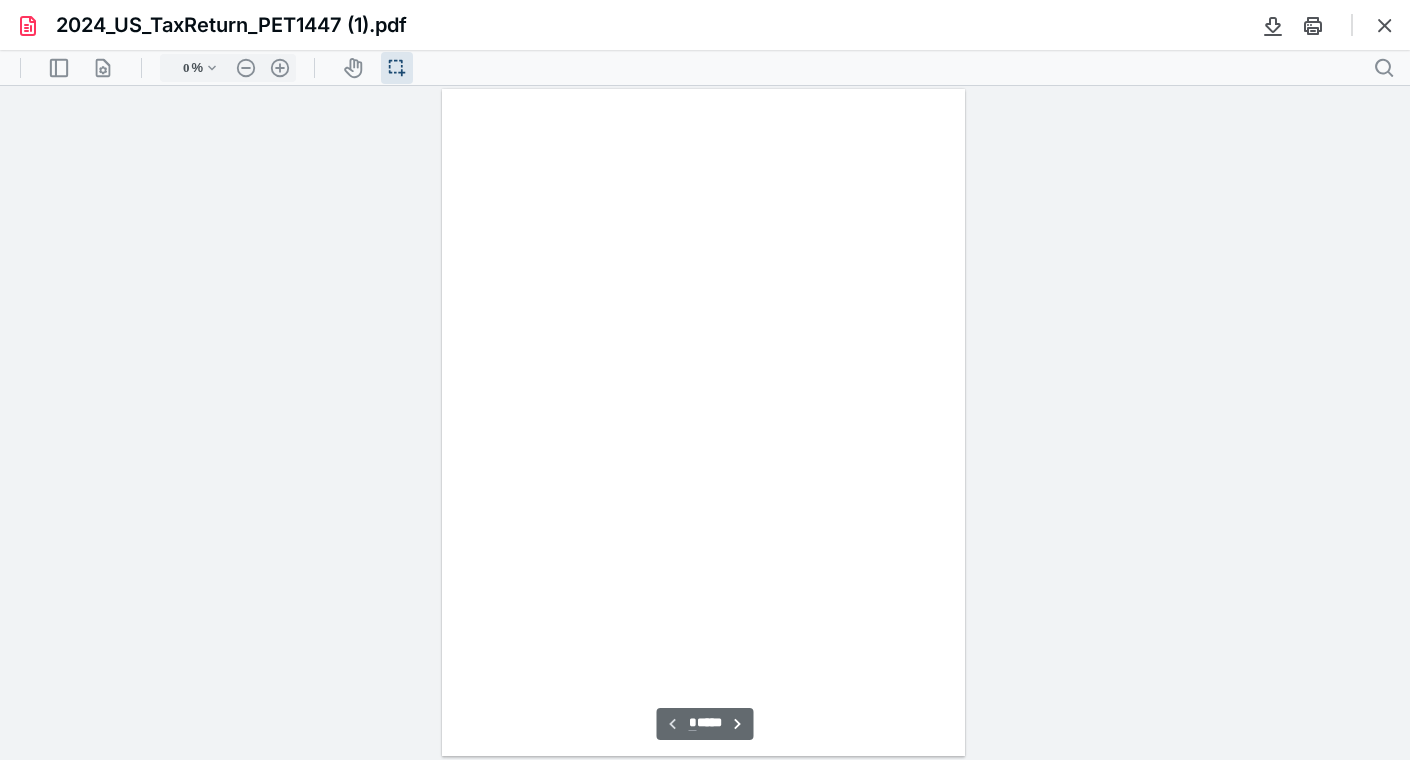 type on "81" 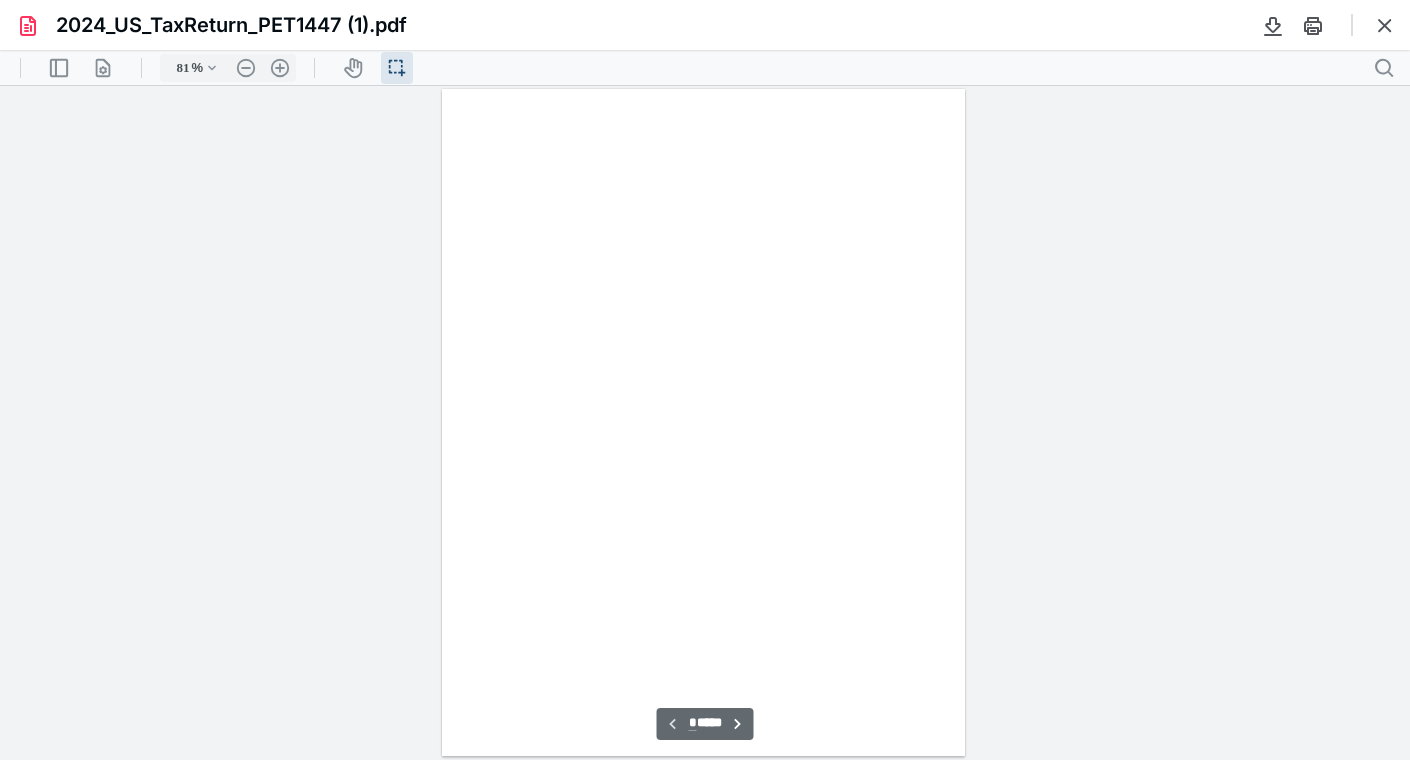 scroll, scrollTop: 39, scrollLeft: 0, axis: vertical 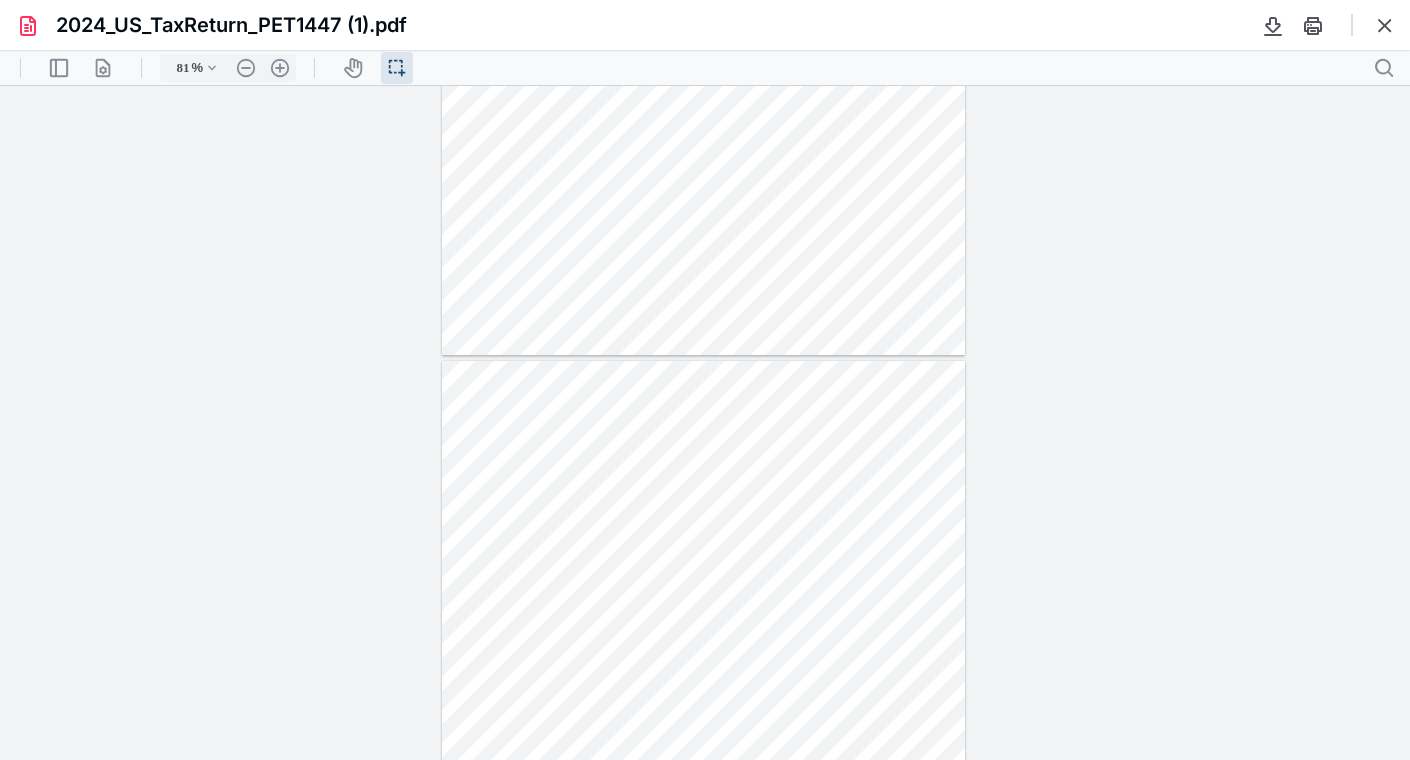 type on "*" 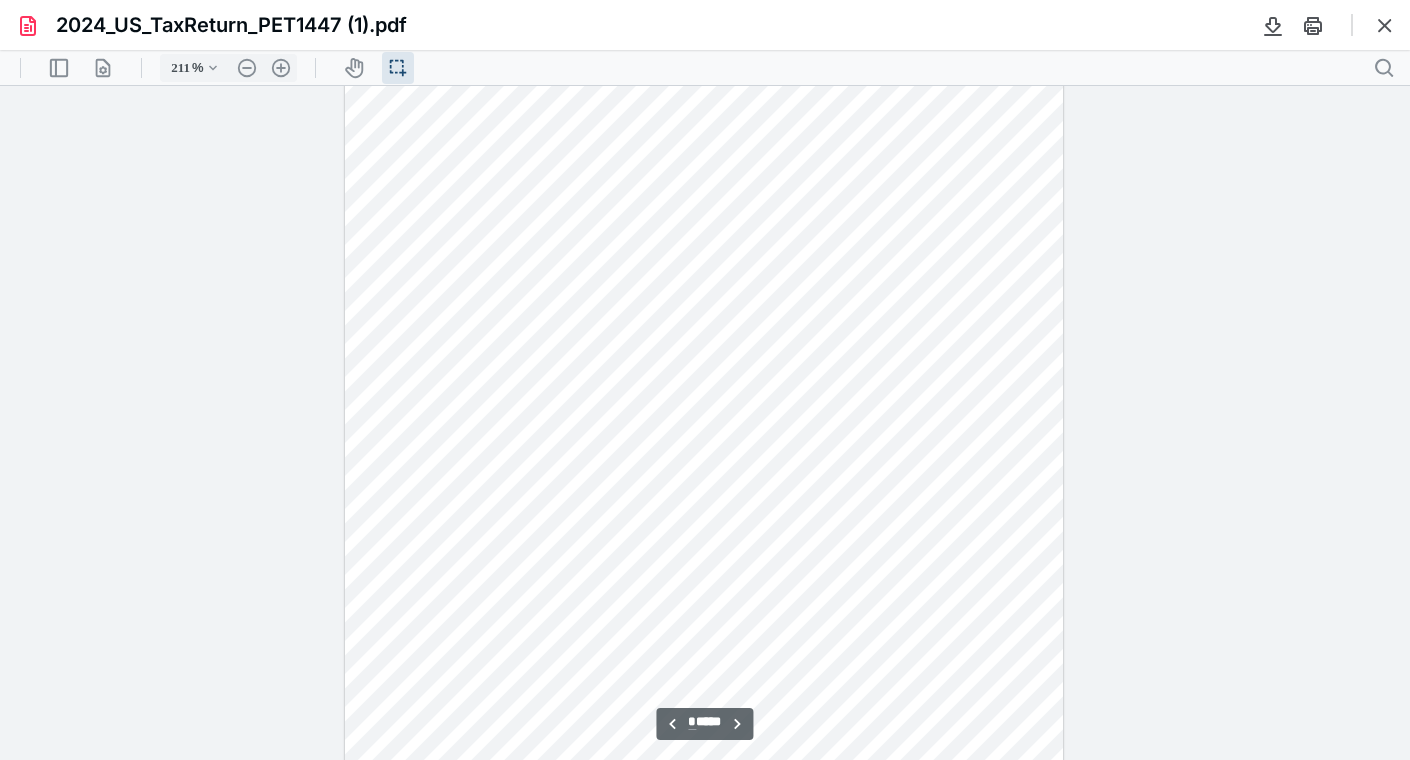 scroll, scrollTop: 2139, scrollLeft: 194, axis: both 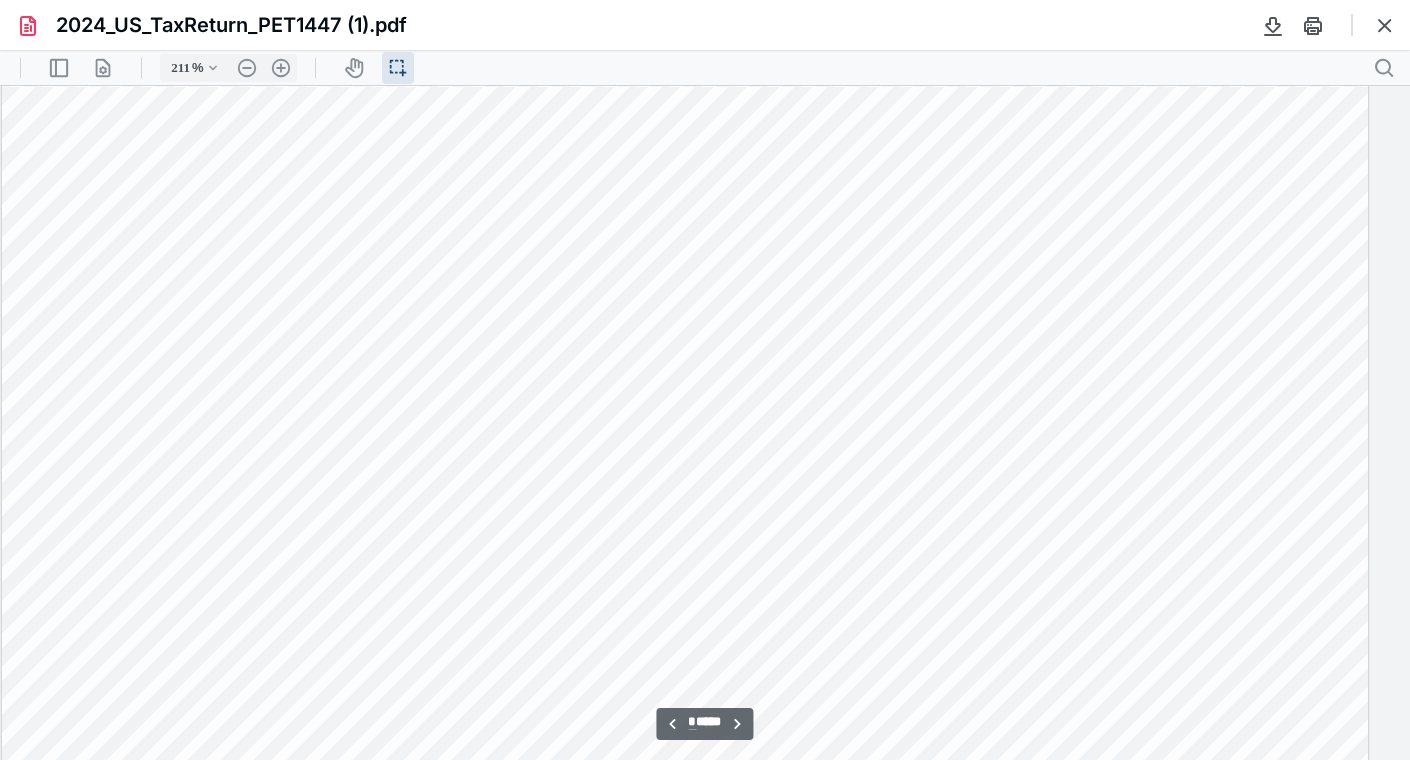 type on "161" 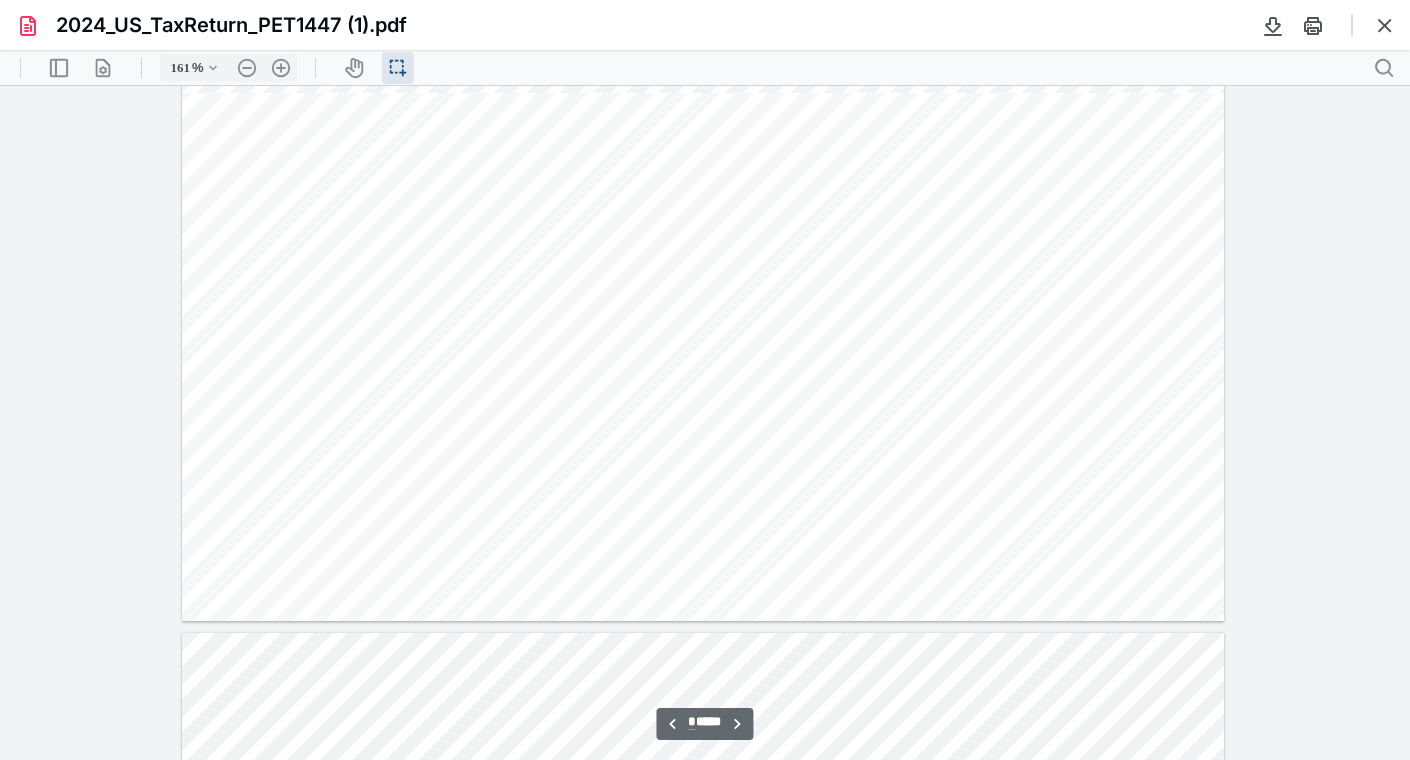 scroll, scrollTop: 1562, scrollLeft: 0, axis: vertical 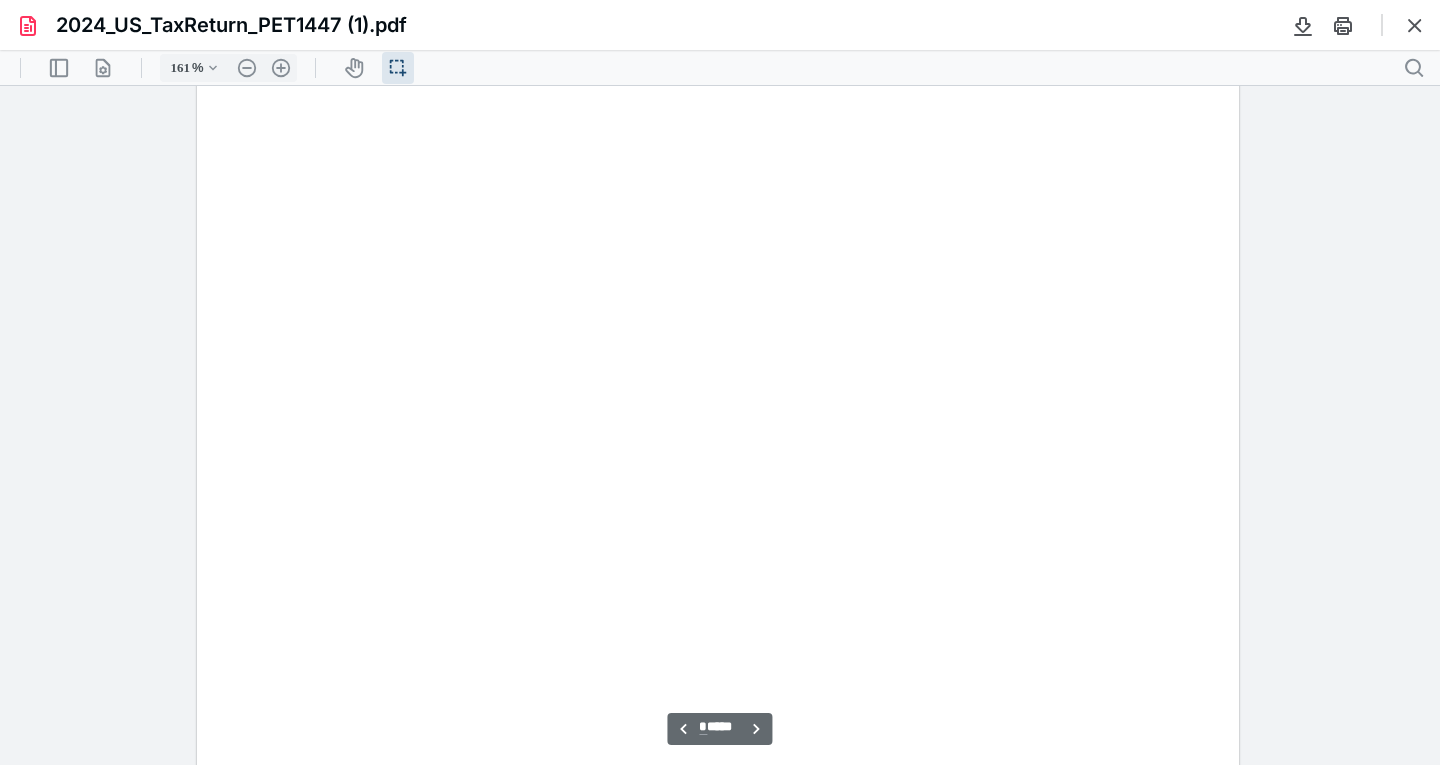 type on "*" 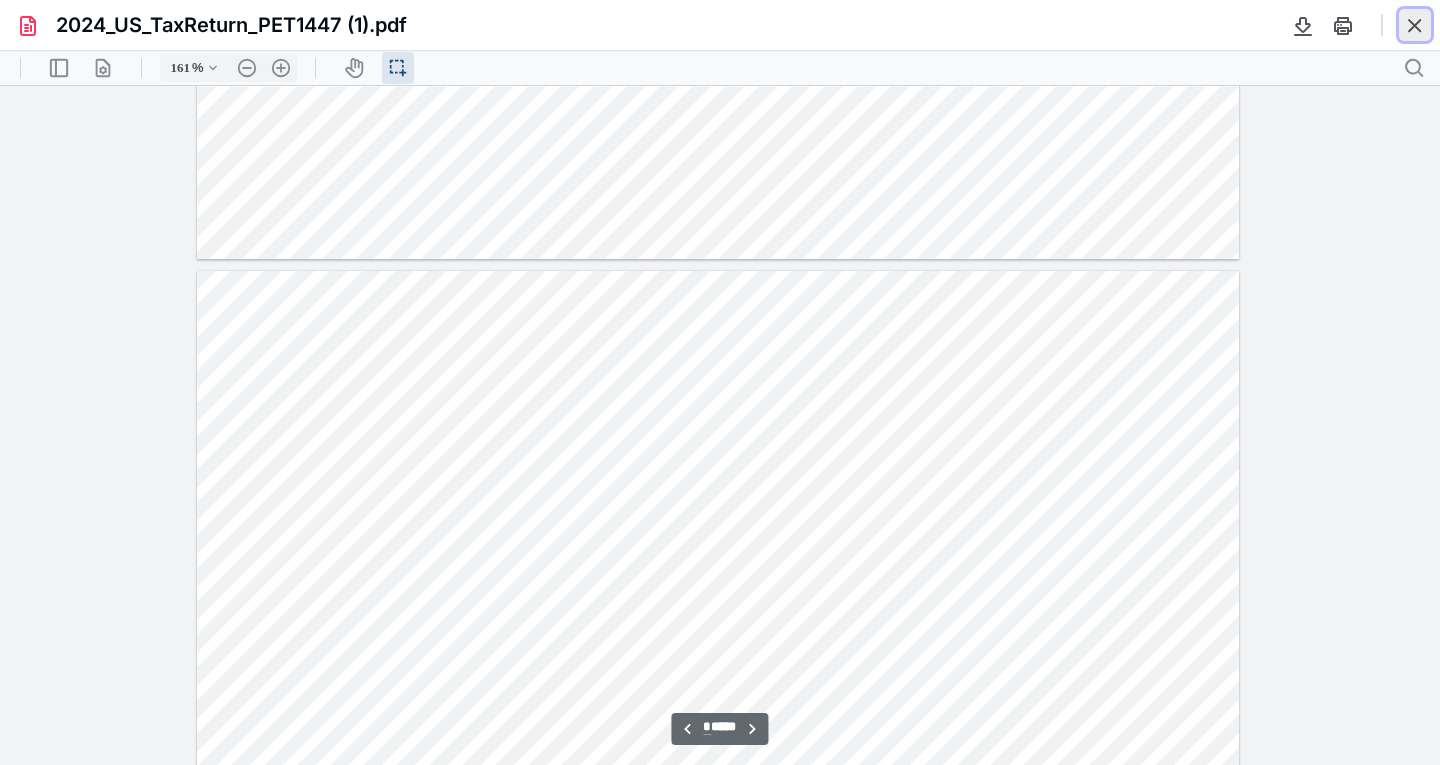 click at bounding box center (1415, 25) 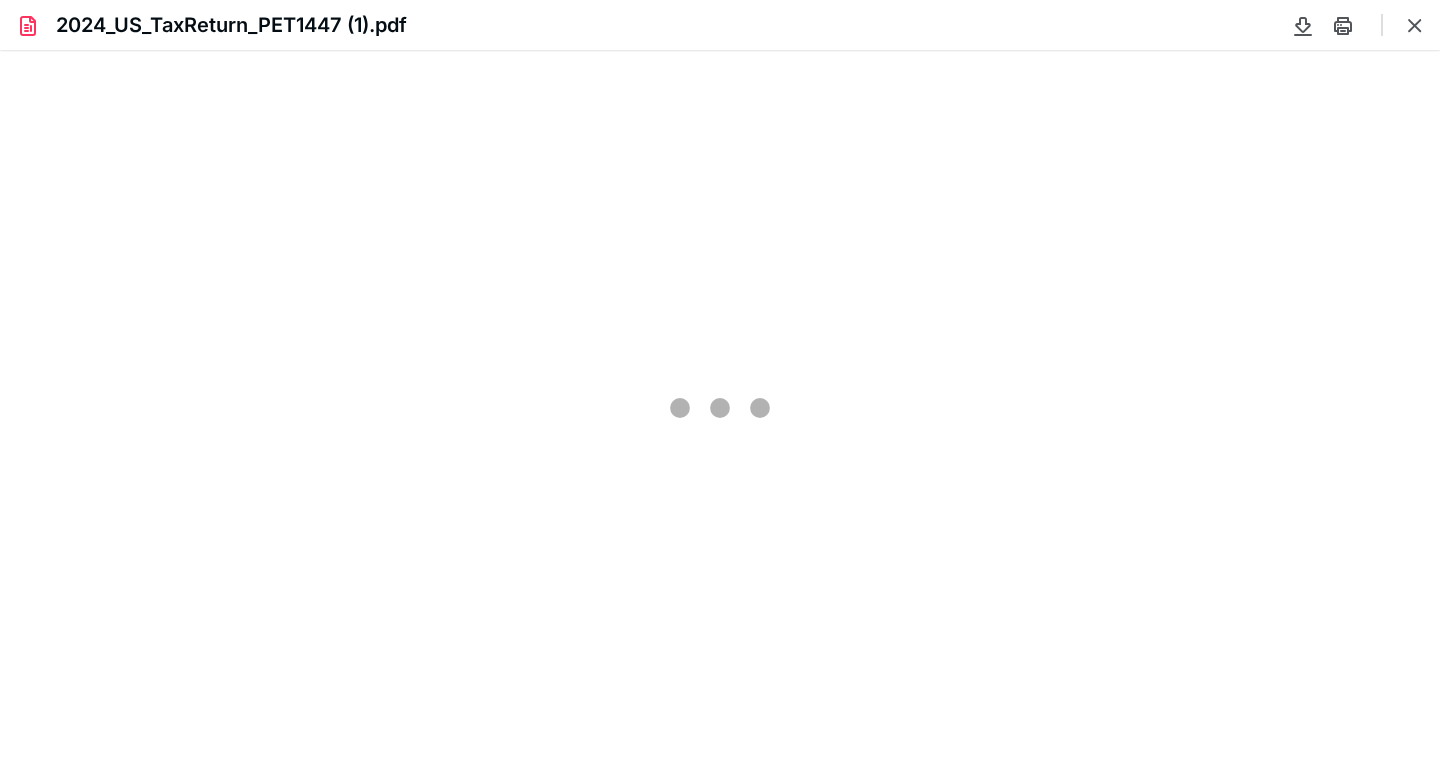 scroll, scrollTop: 0, scrollLeft: 0, axis: both 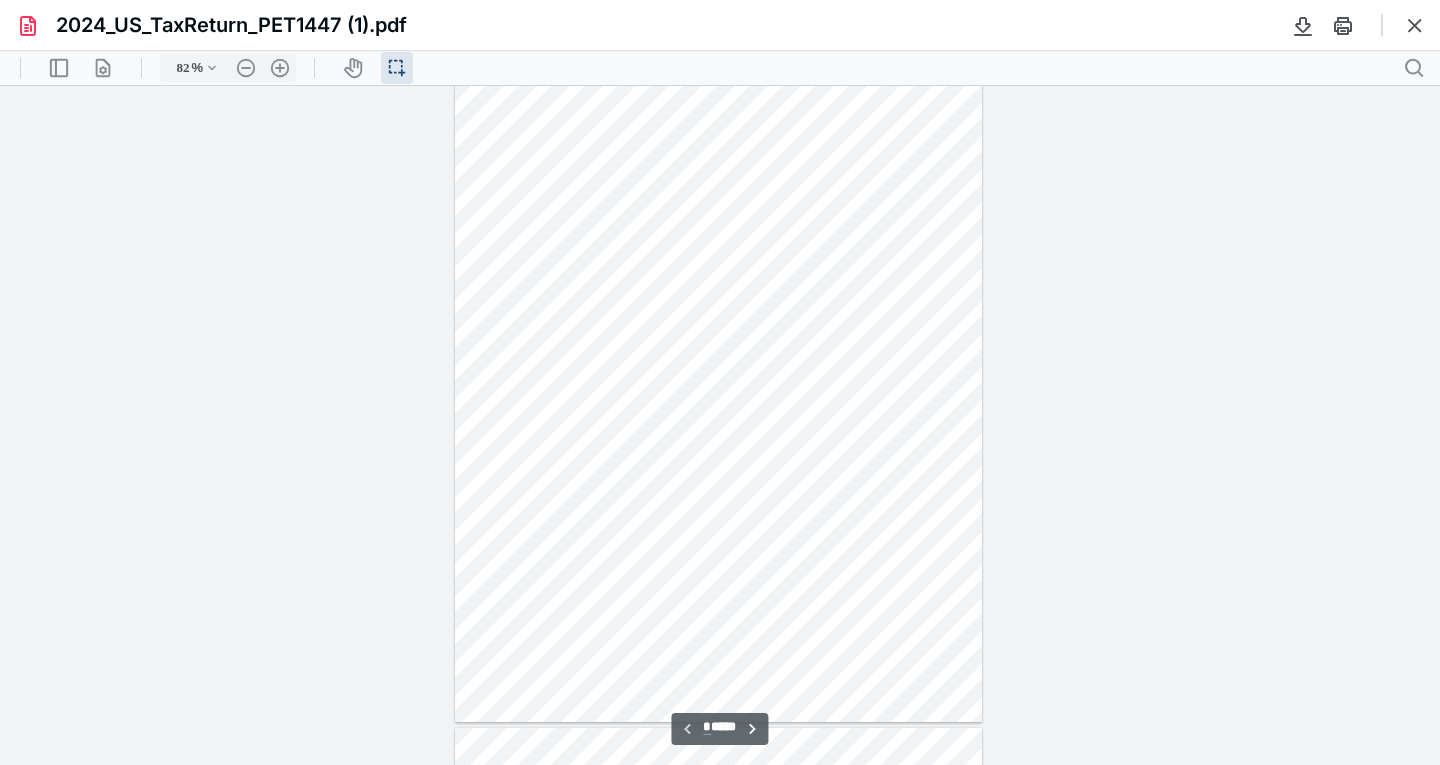 click at bounding box center [719, 386] 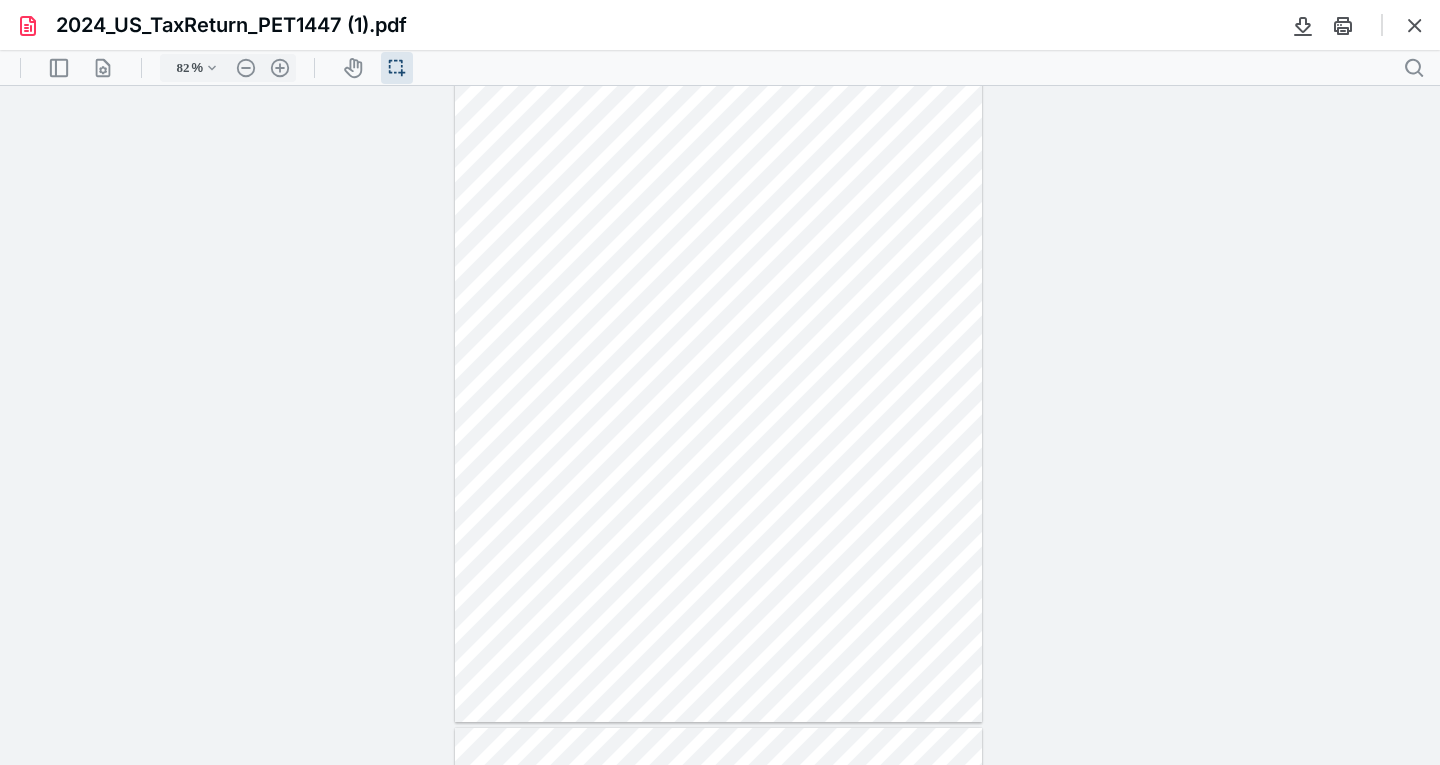 click at bounding box center (719, 386) 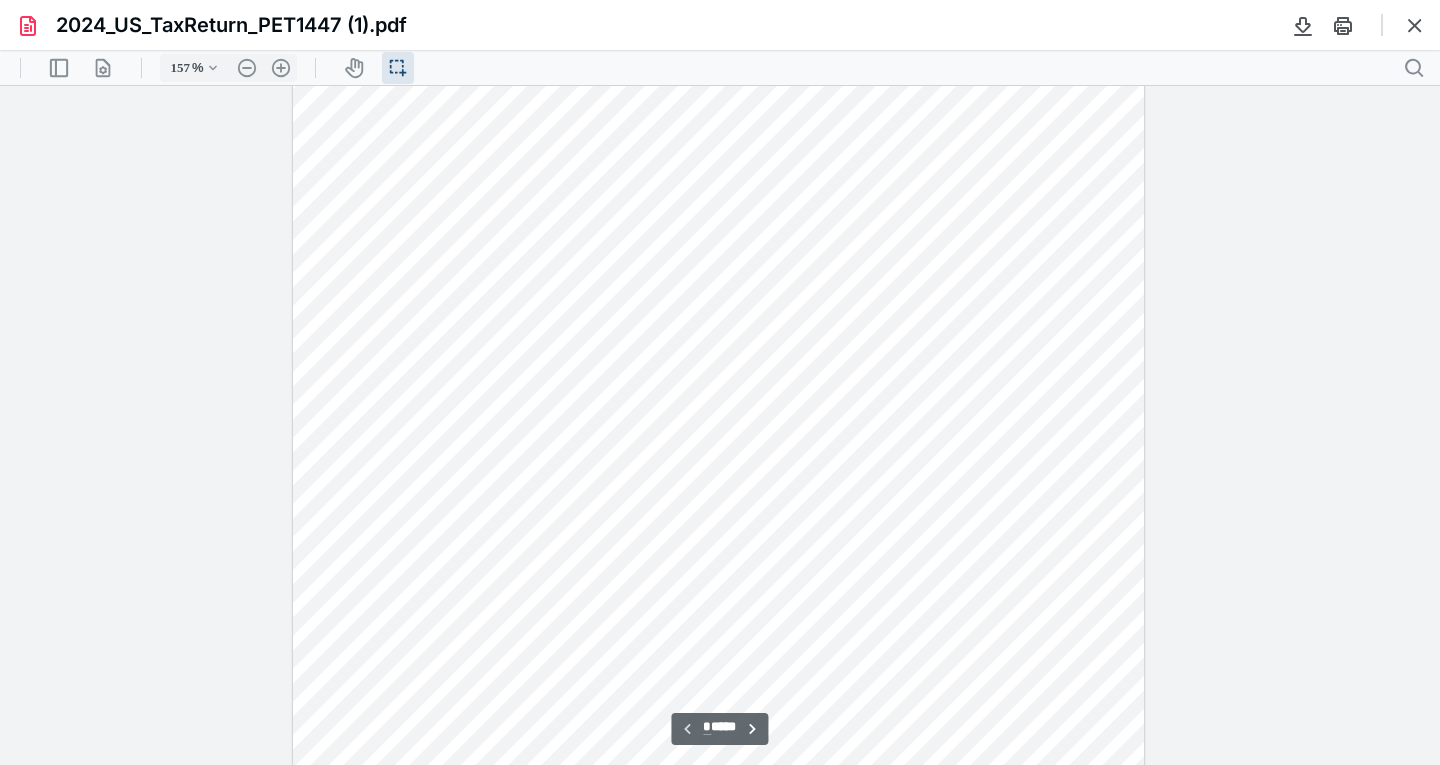 scroll, scrollTop: 429, scrollLeft: 0, axis: vertical 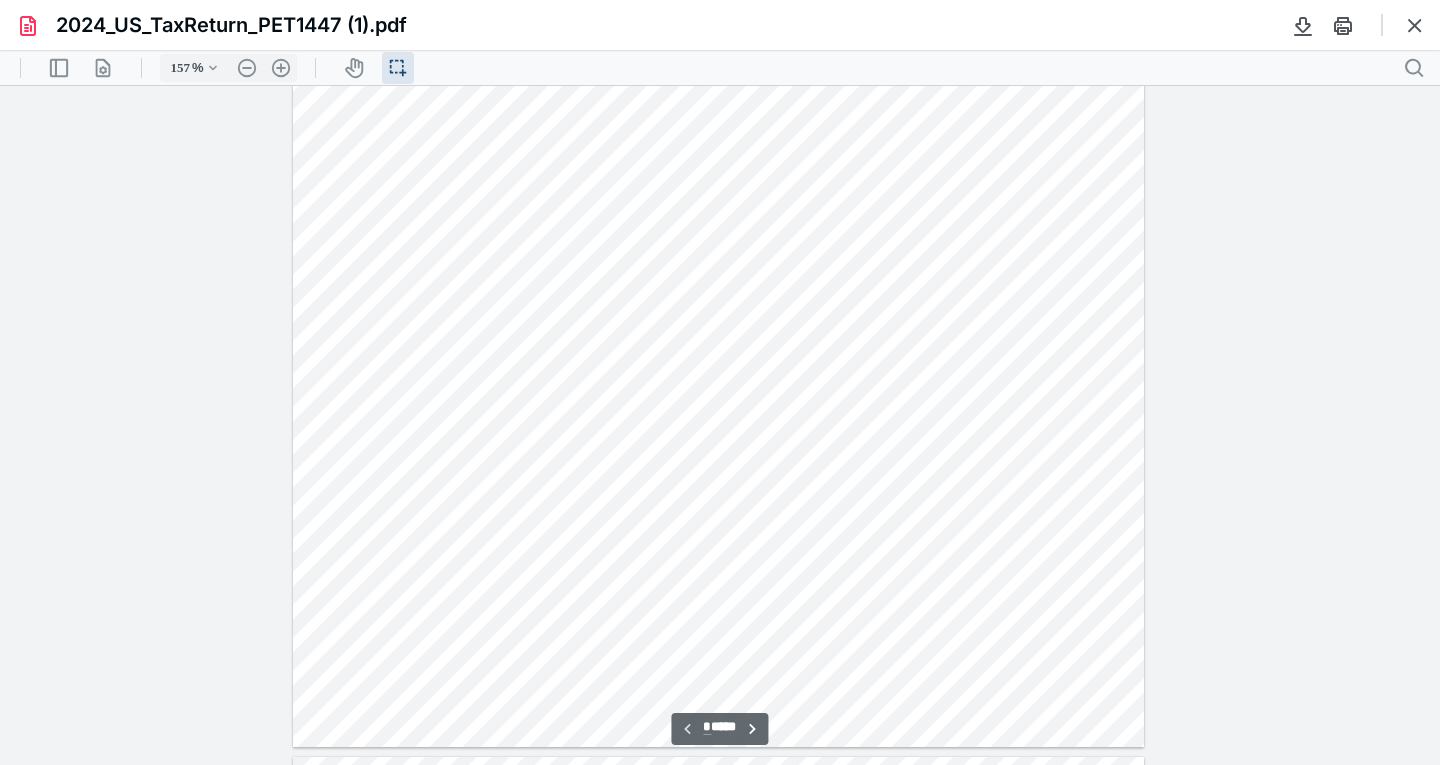 type on "207" 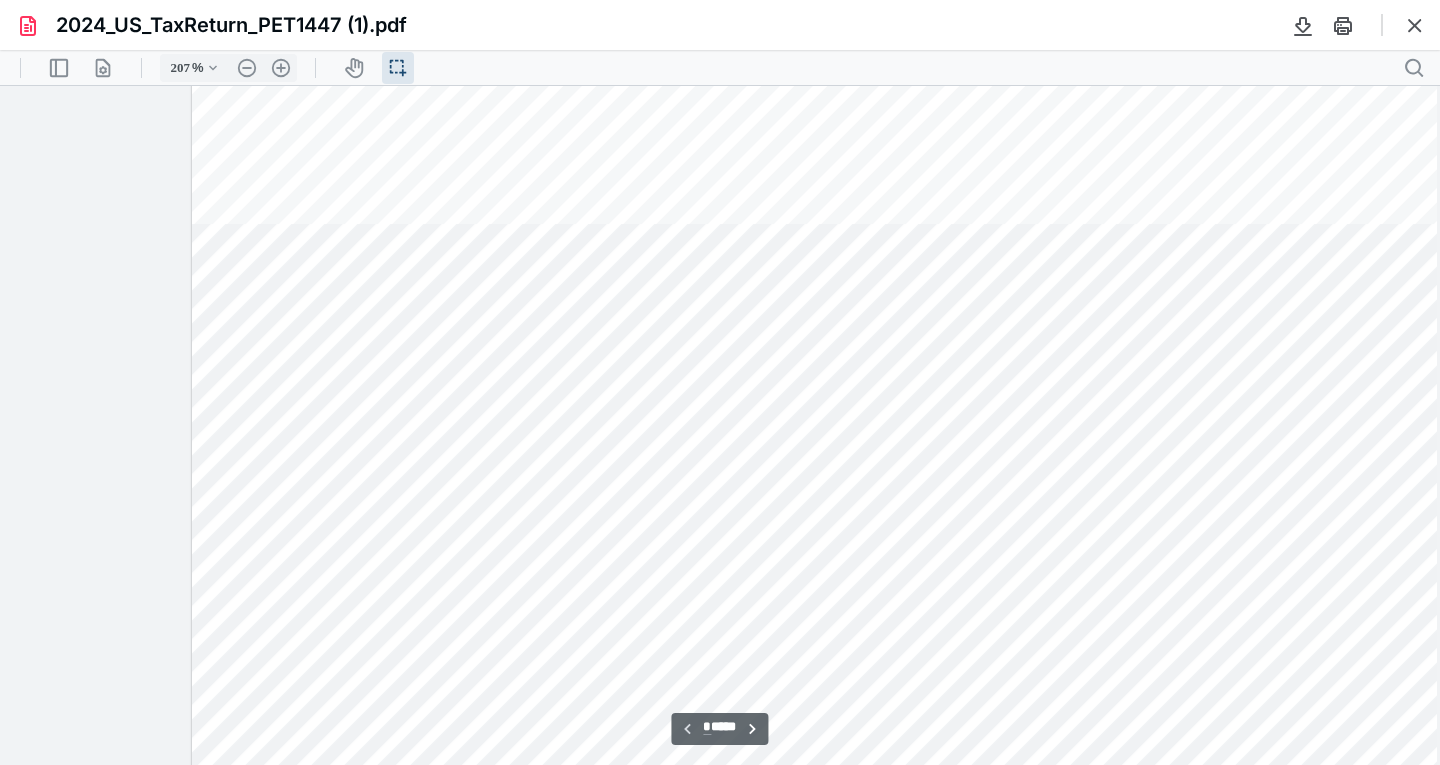 scroll, scrollTop: 690, scrollLeft: 176, axis: both 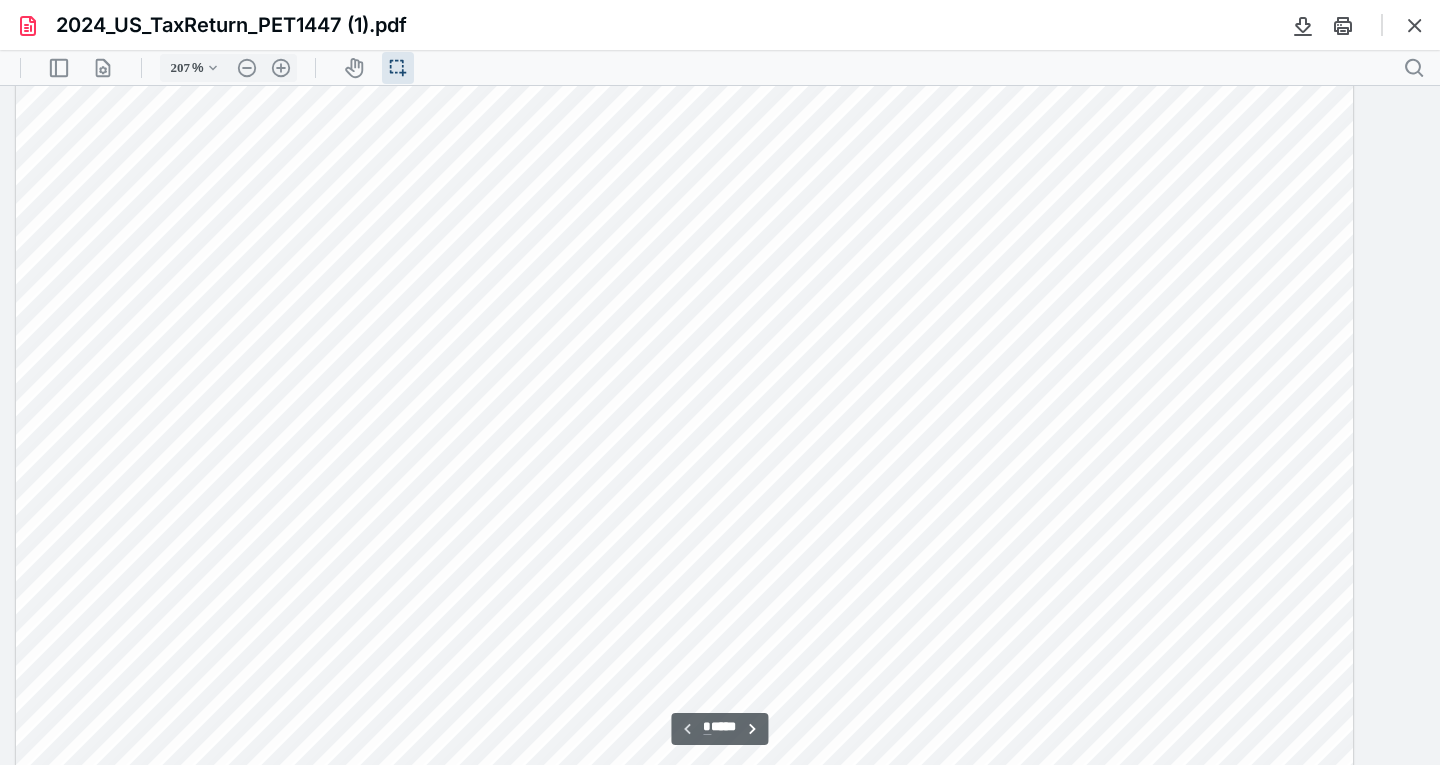 drag, startPoint x: 849, startPoint y: 321, endPoint x: 862, endPoint y: 308, distance: 18.384777 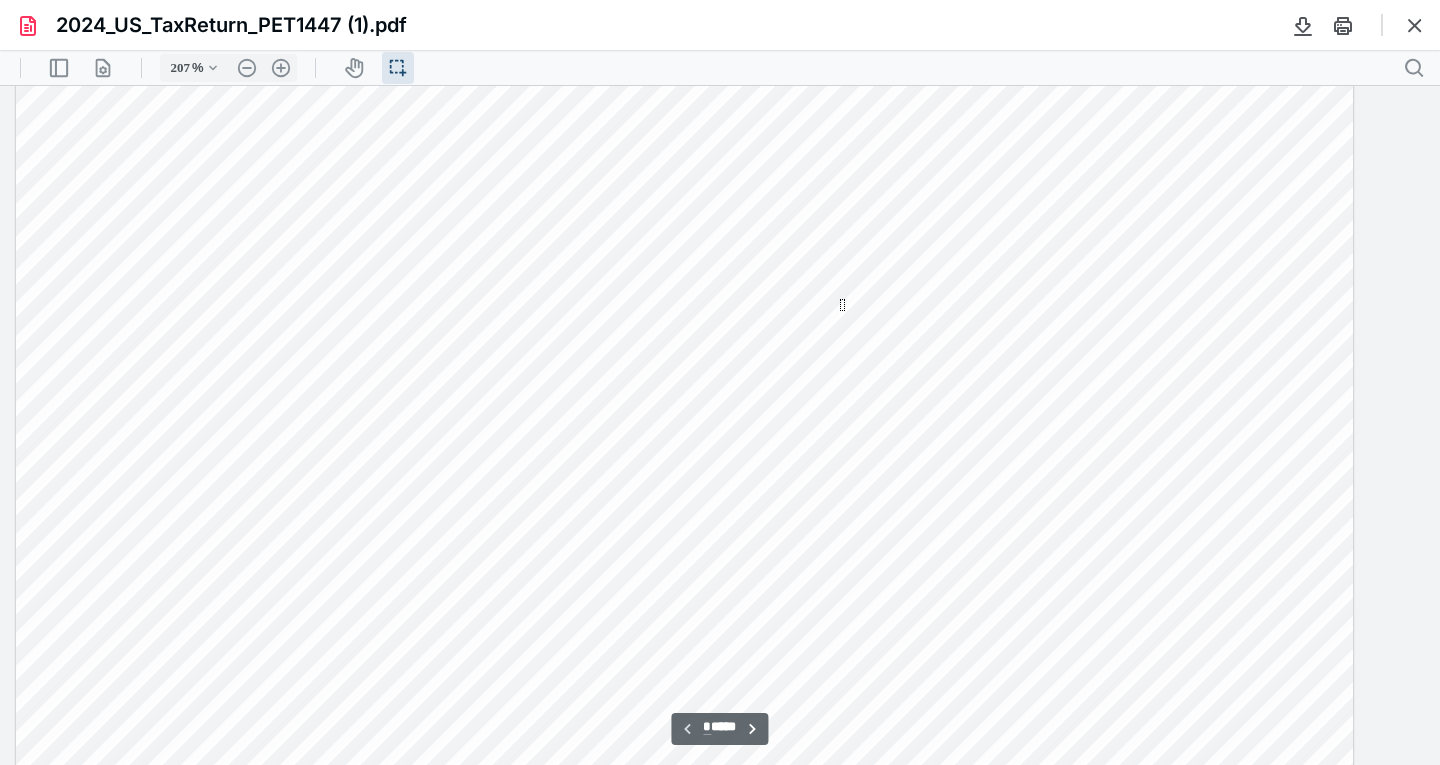 drag, startPoint x: 840, startPoint y: 299, endPoint x: 859, endPoint y: 343, distance: 47.92703 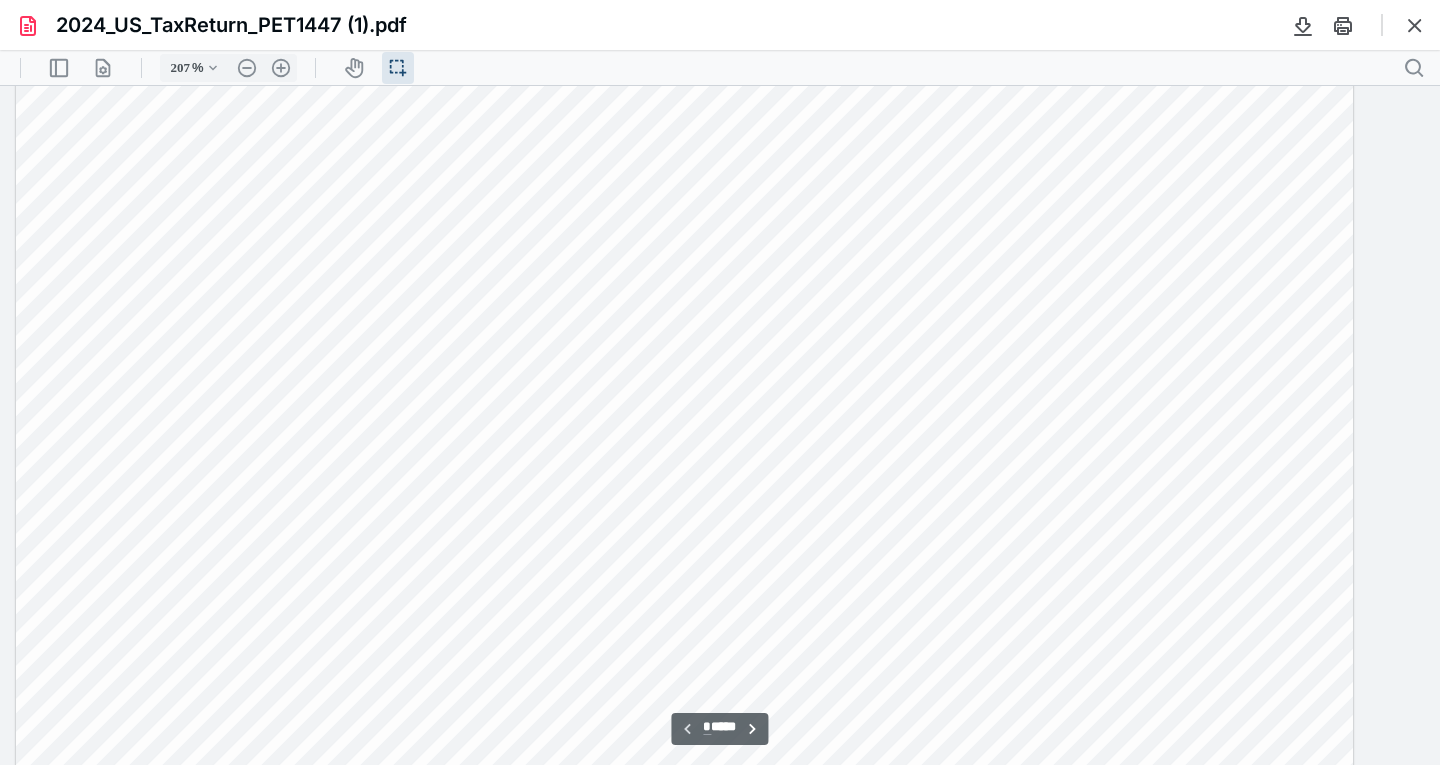 scroll, scrollTop: 0, scrollLeft: 176, axis: horizontal 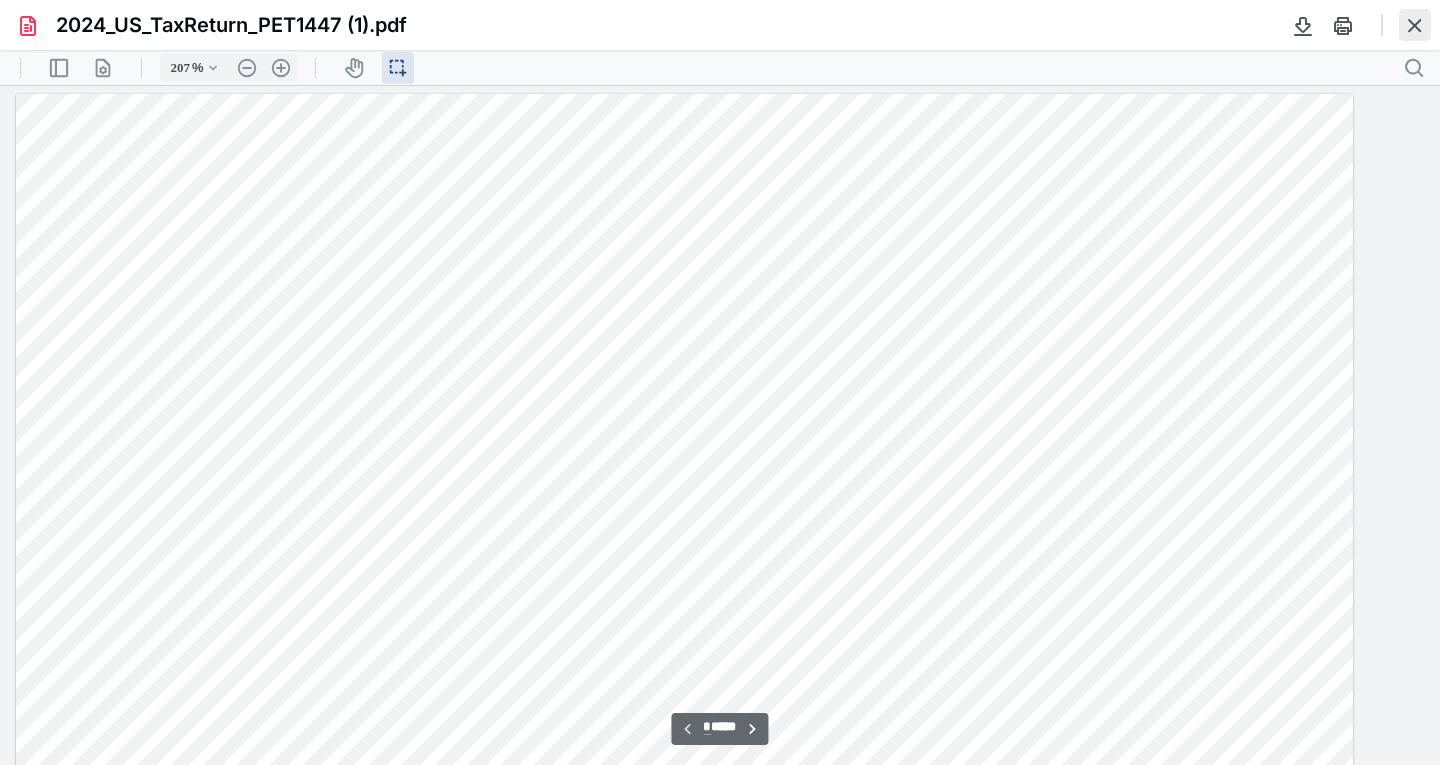 click at bounding box center [1415, 25] 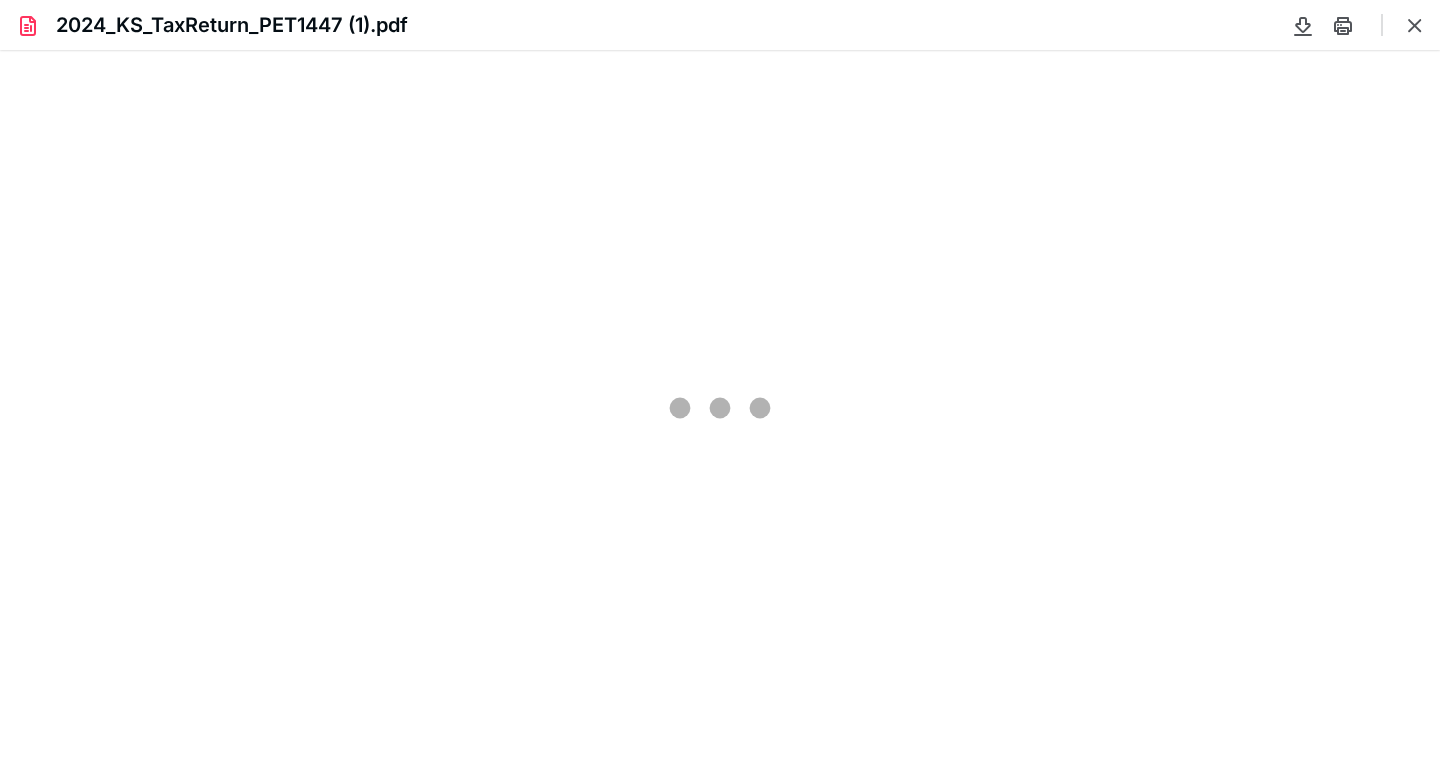 scroll, scrollTop: 0, scrollLeft: 0, axis: both 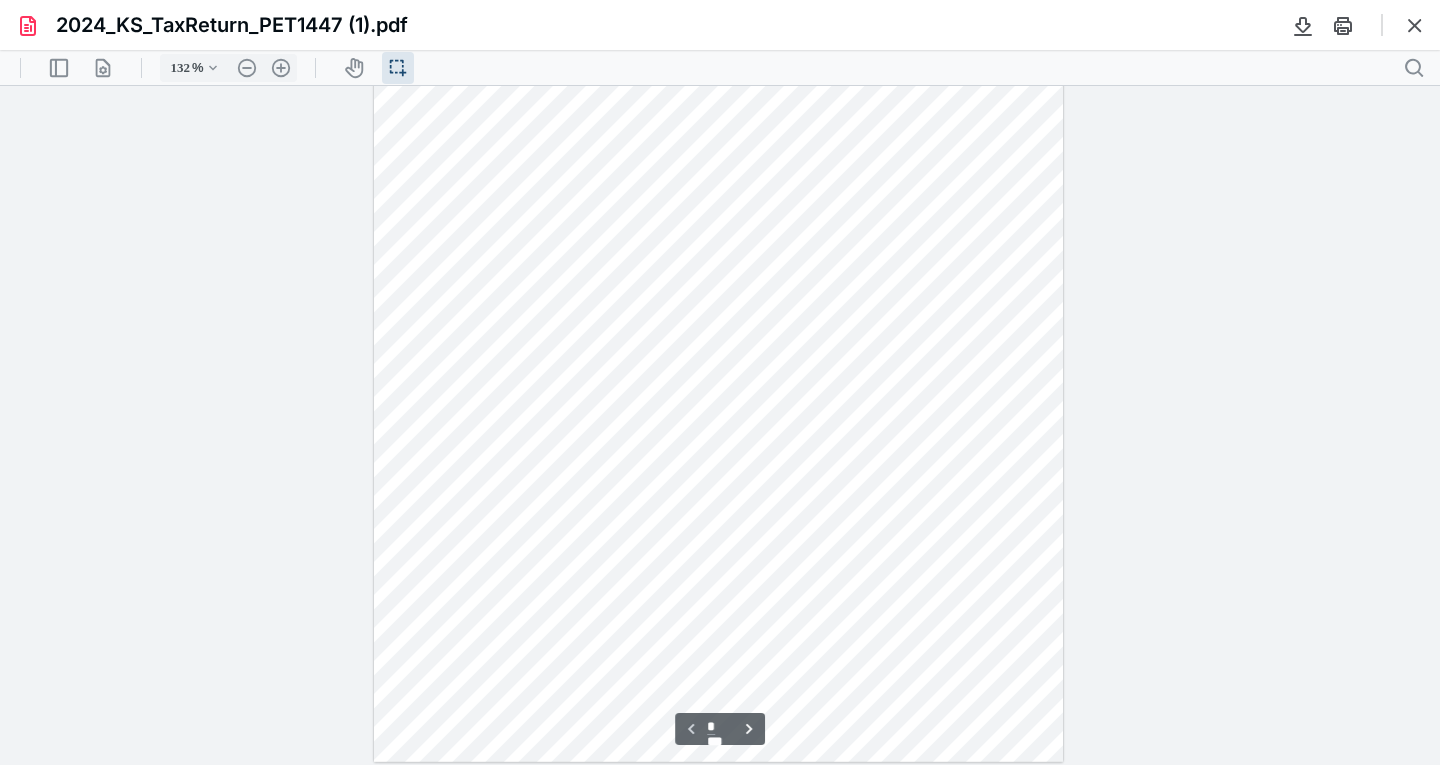 type on "157" 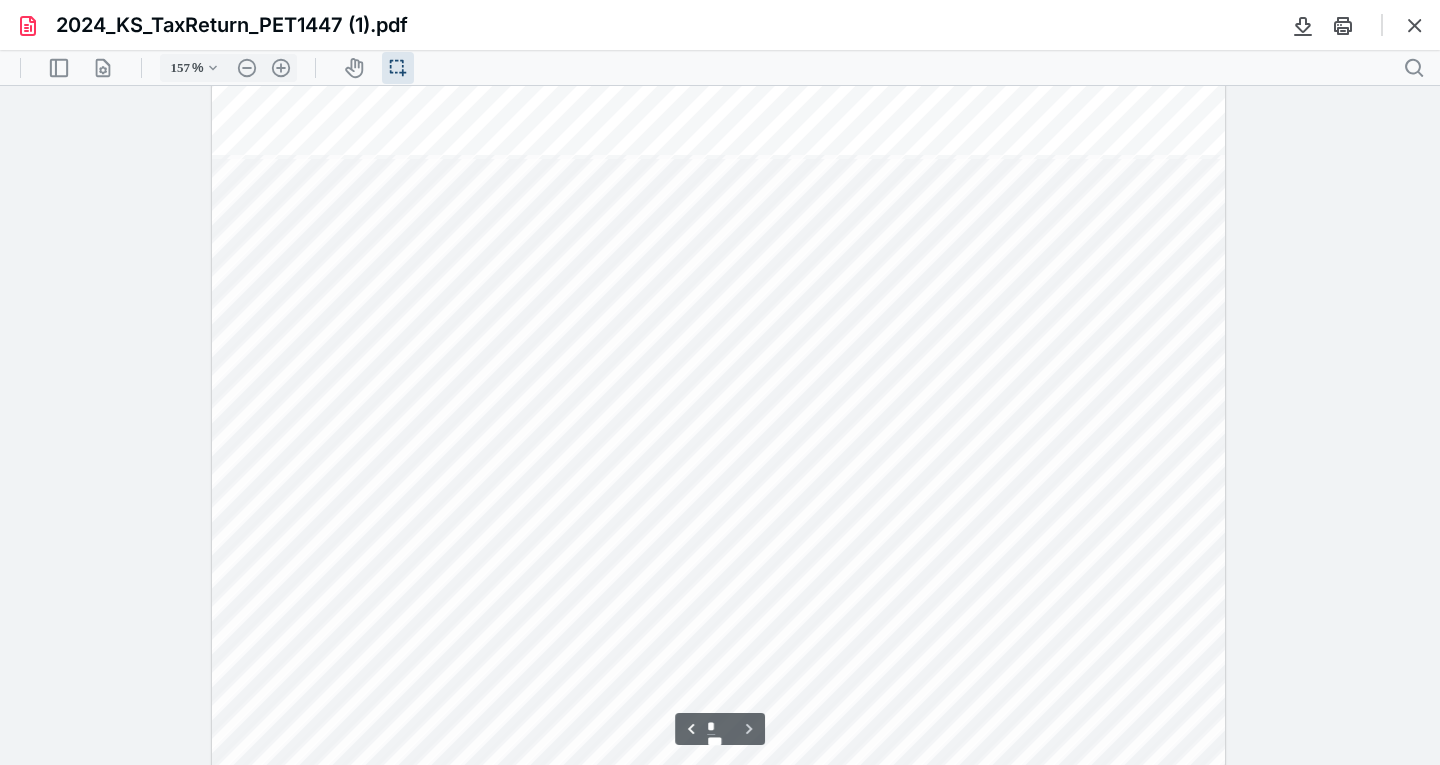 scroll, scrollTop: 8142, scrollLeft: 0, axis: vertical 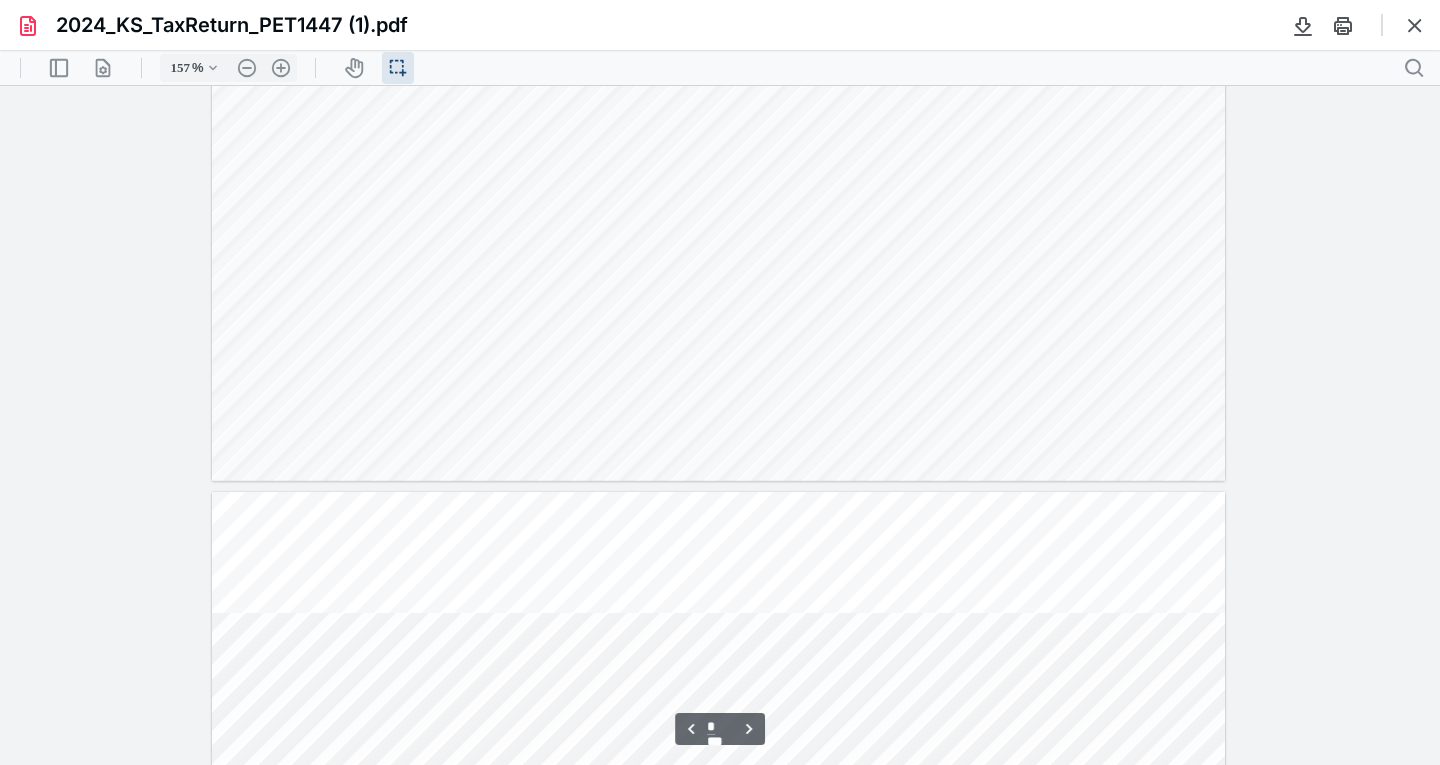 type on "*" 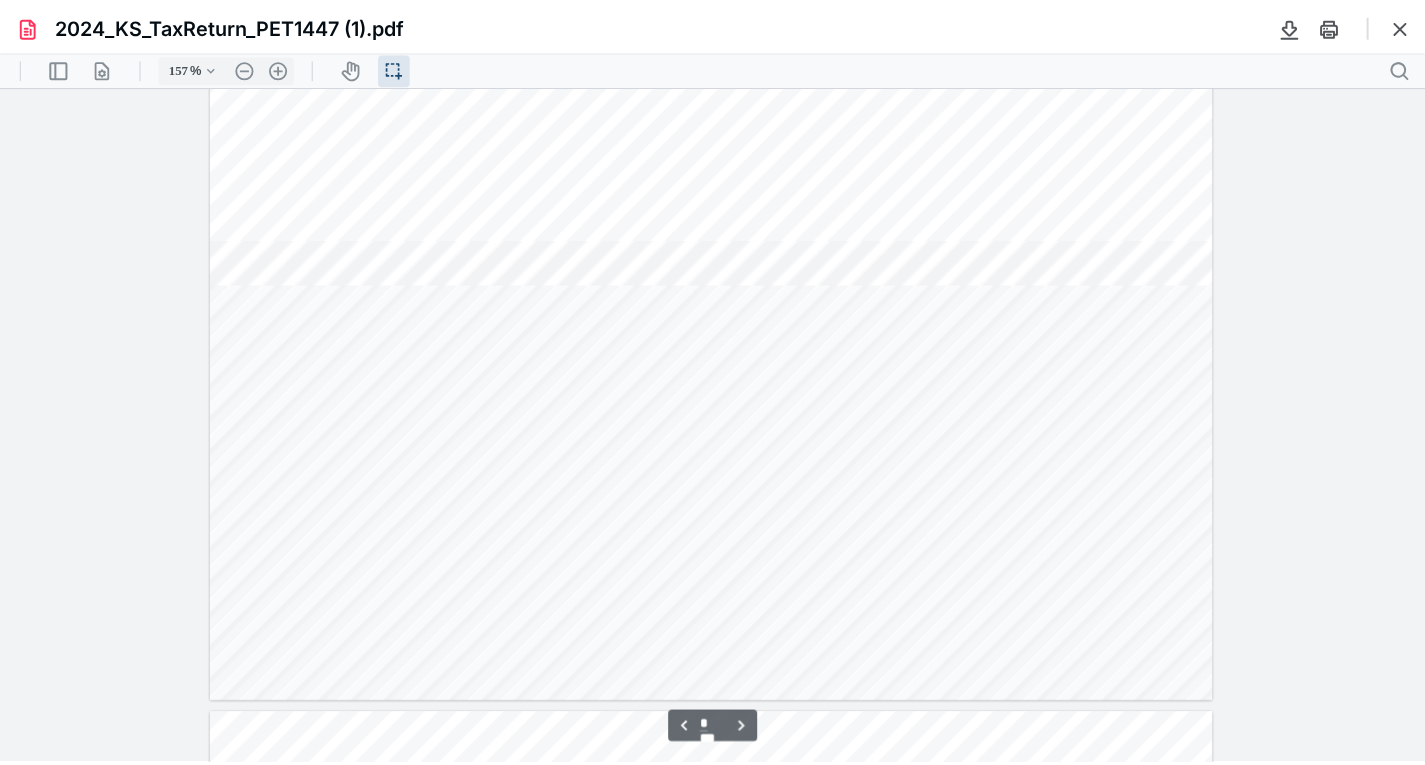 scroll, scrollTop: 5842, scrollLeft: 0, axis: vertical 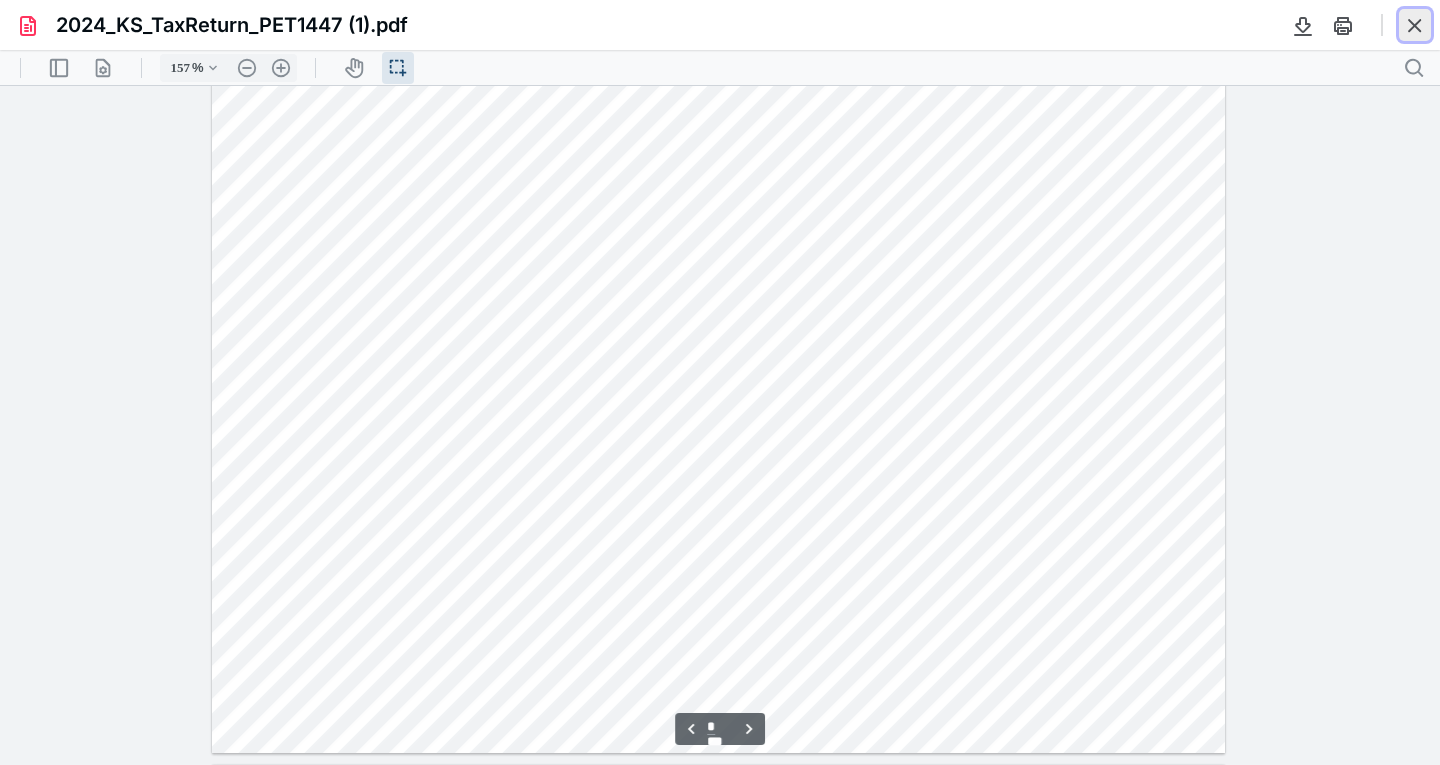 click at bounding box center [1415, 25] 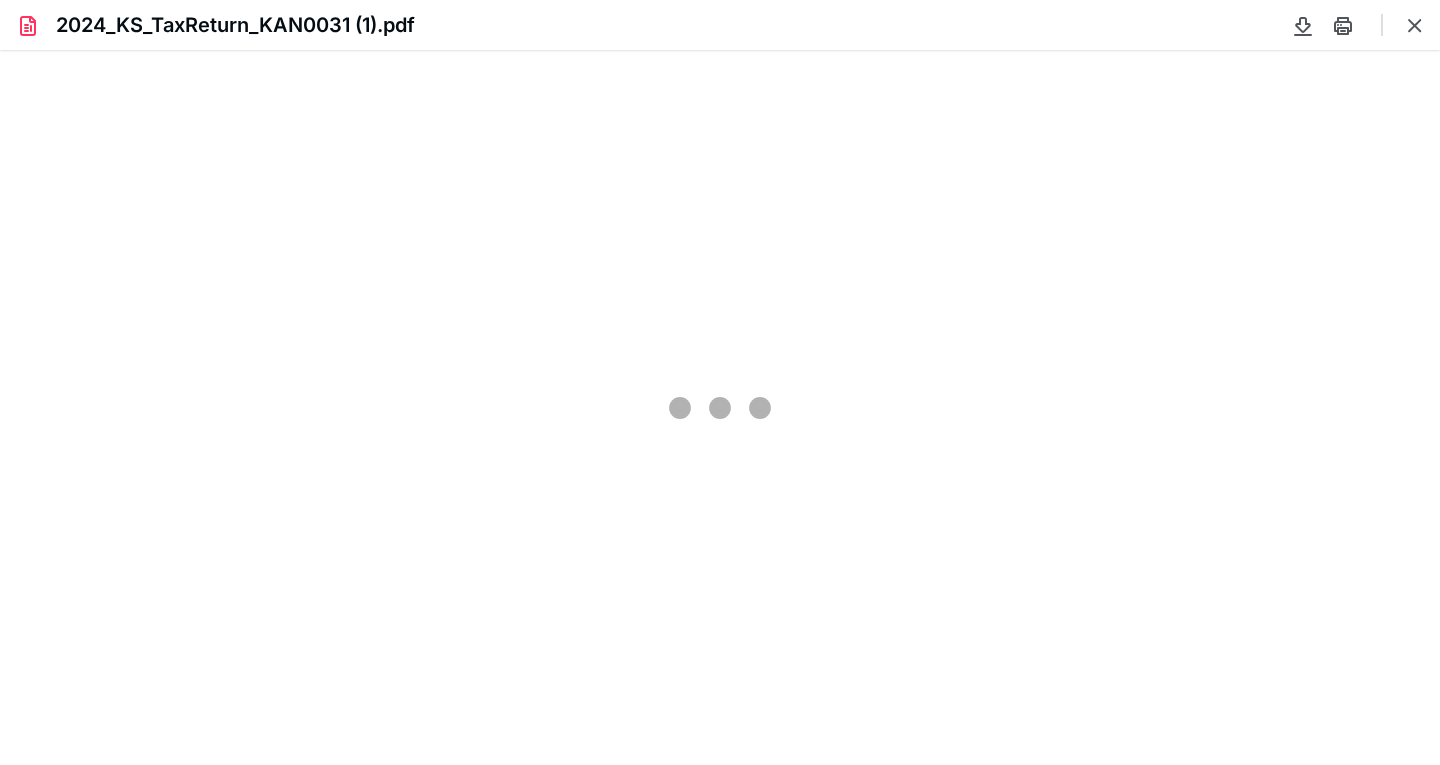 scroll, scrollTop: 0, scrollLeft: 0, axis: both 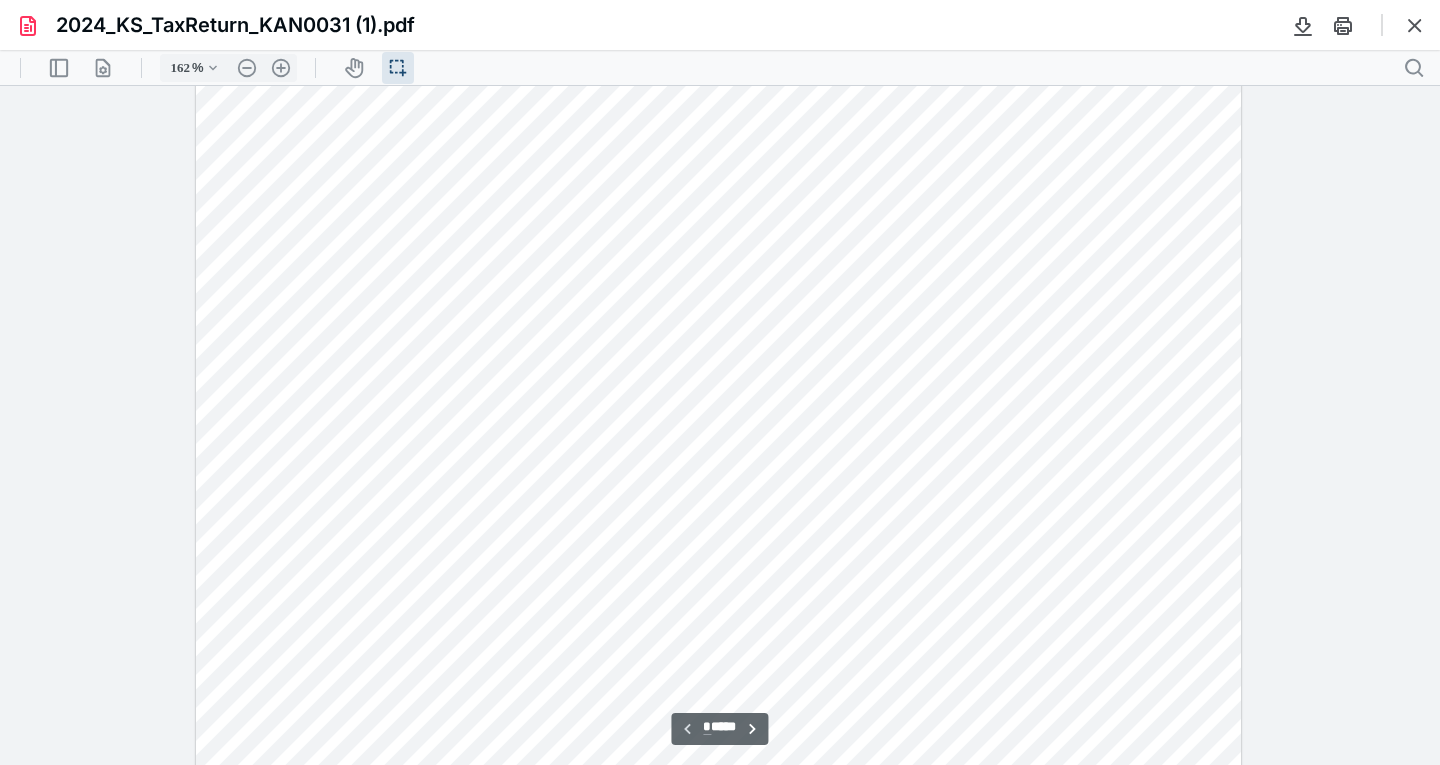 type on "212" 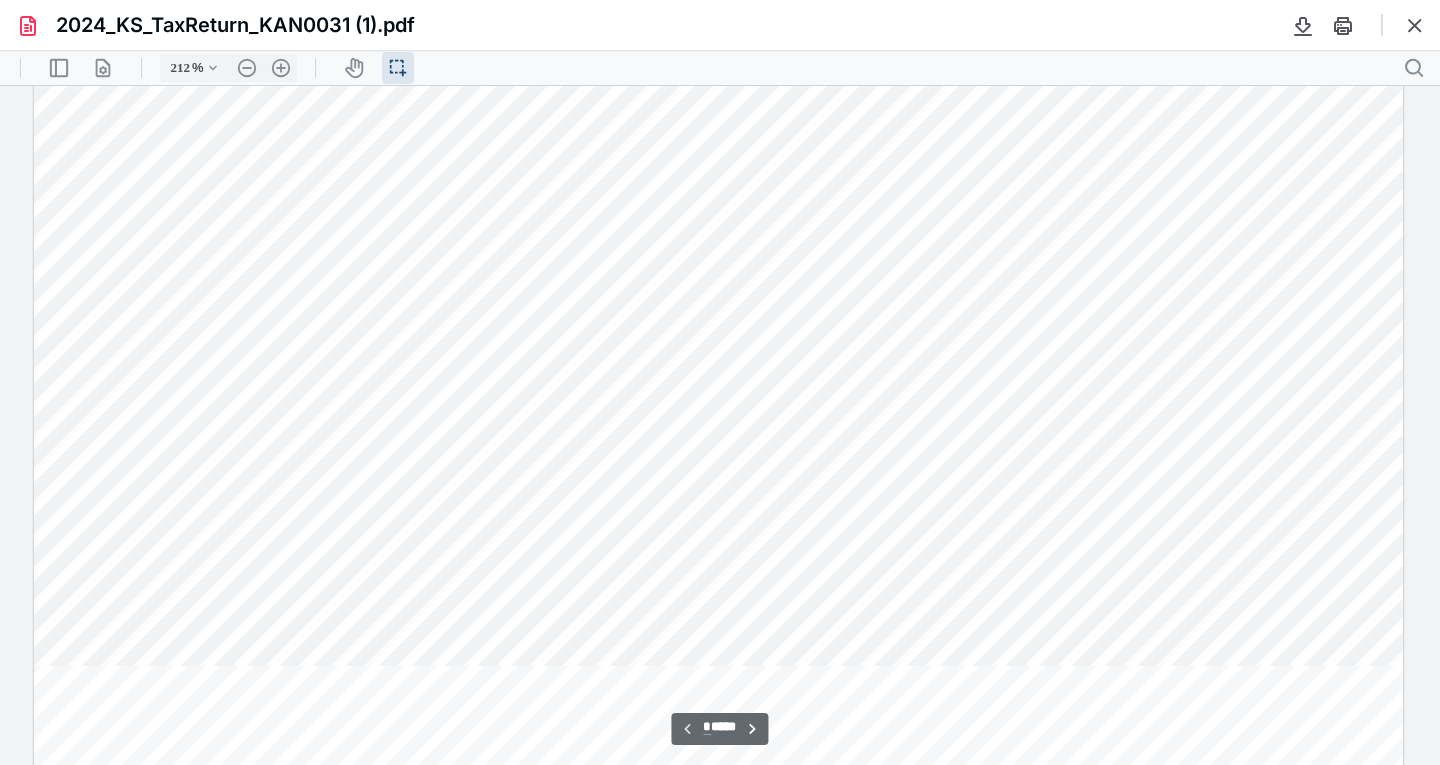 scroll, scrollTop: 200, scrollLeft: 0, axis: vertical 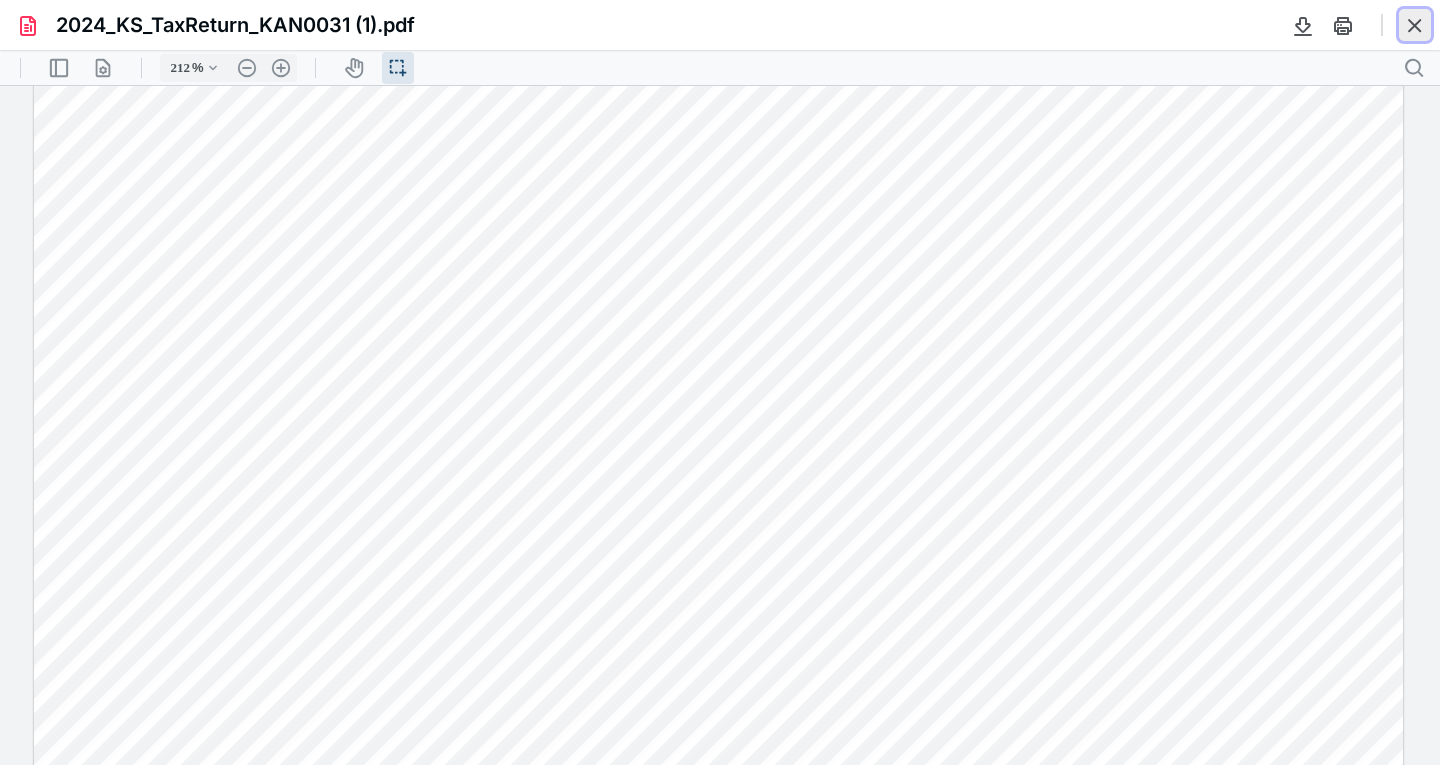 click at bounding box center (1415, 25) 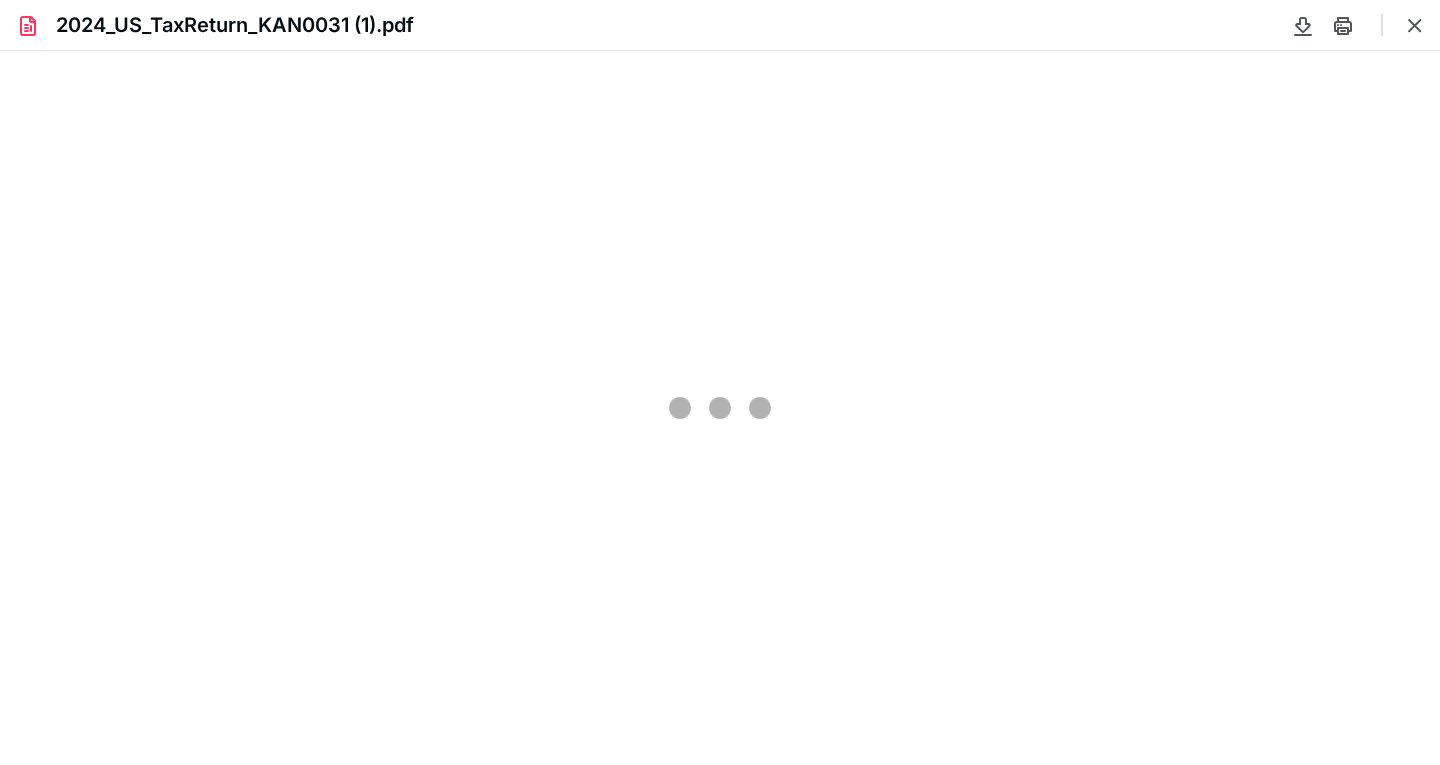 scroll, scrollTop: 0, scrollLeft: 0, axis: both 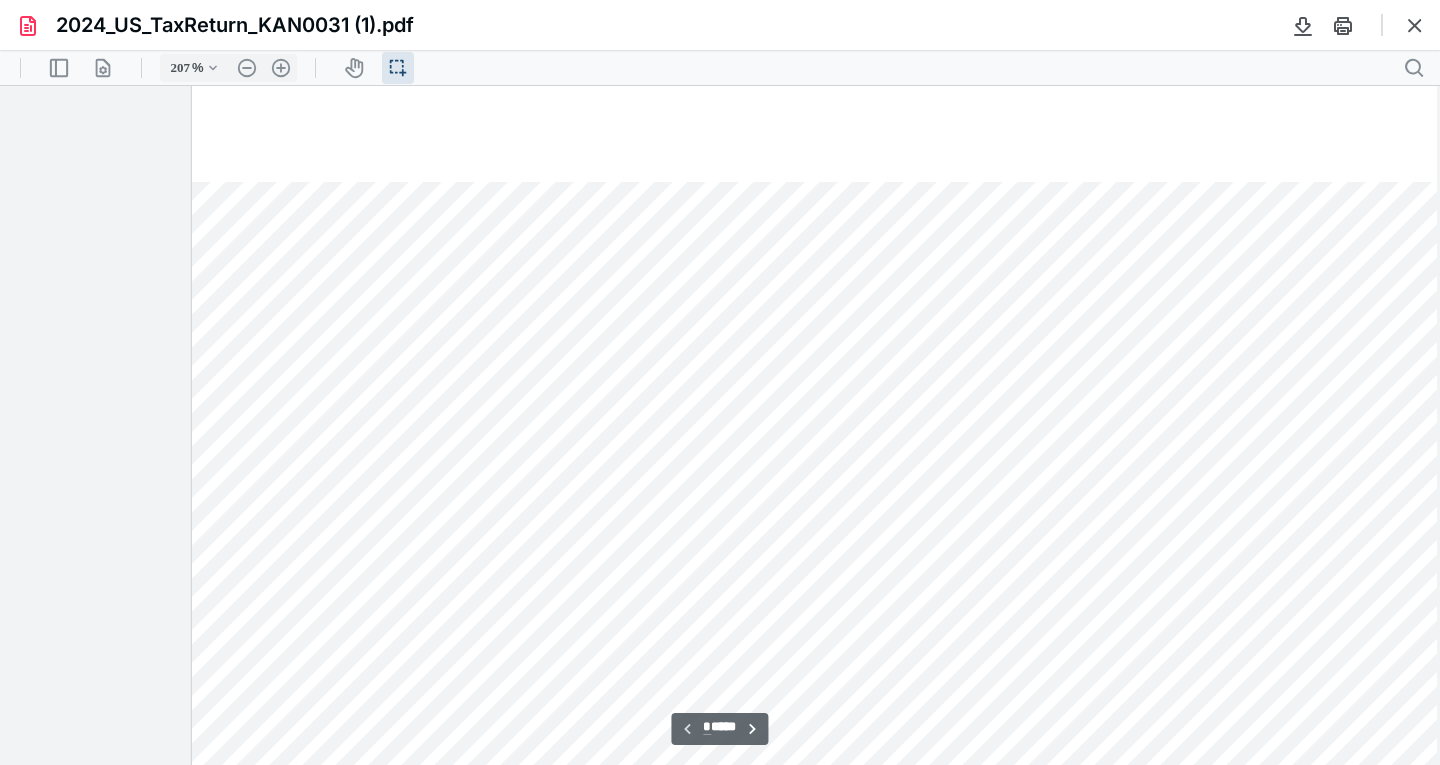 type on "257" 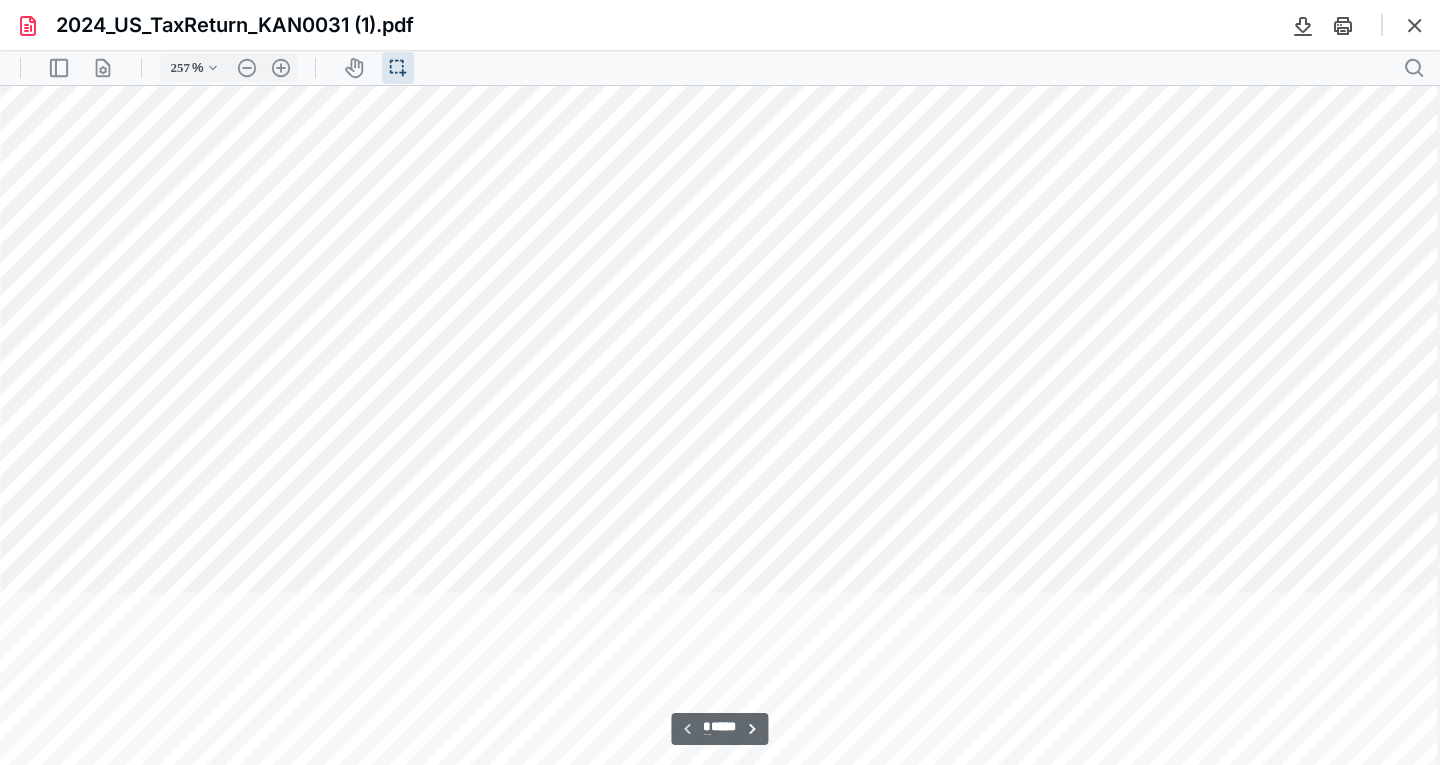 scroll, scrollTop: 700, scrollLeft: 407, axis: both 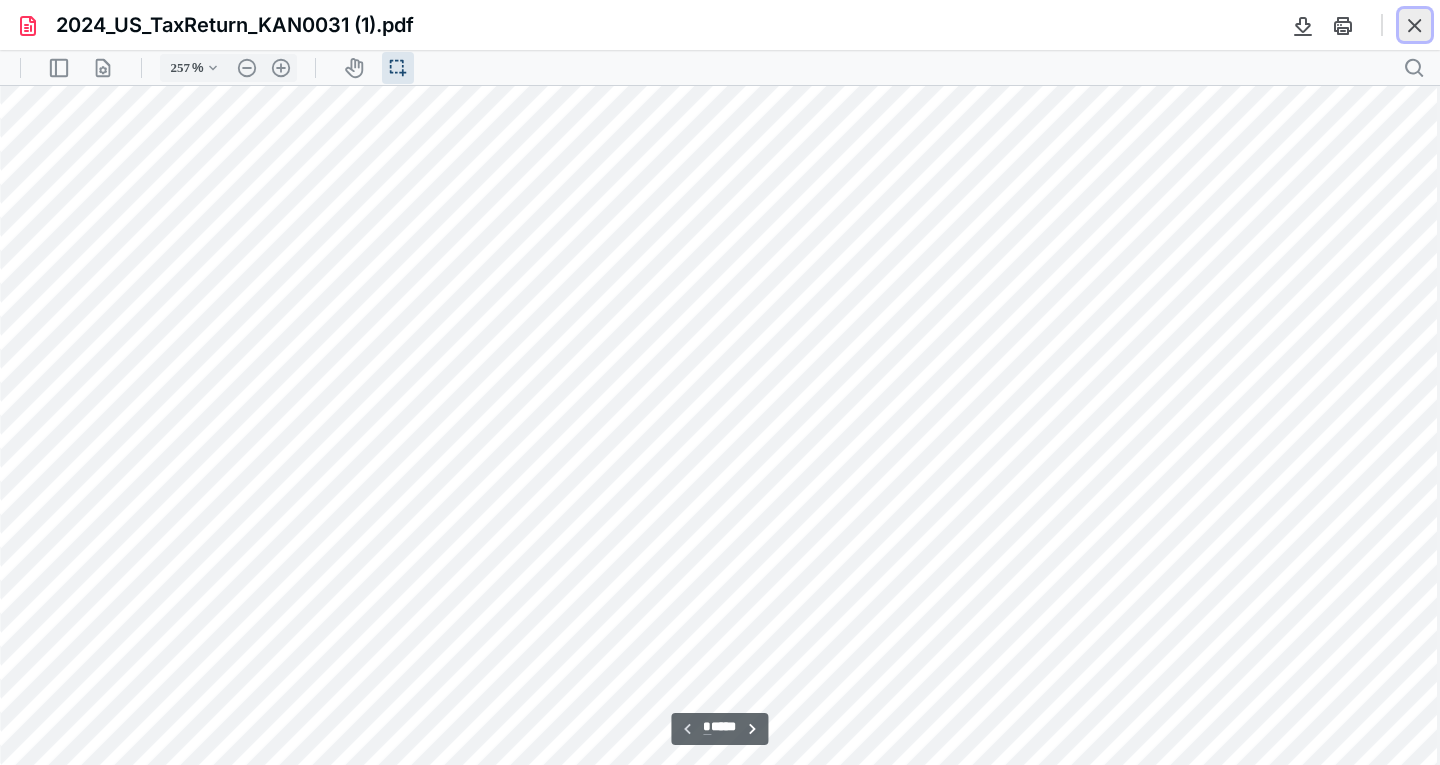 click at bounding box center [1415, 25] 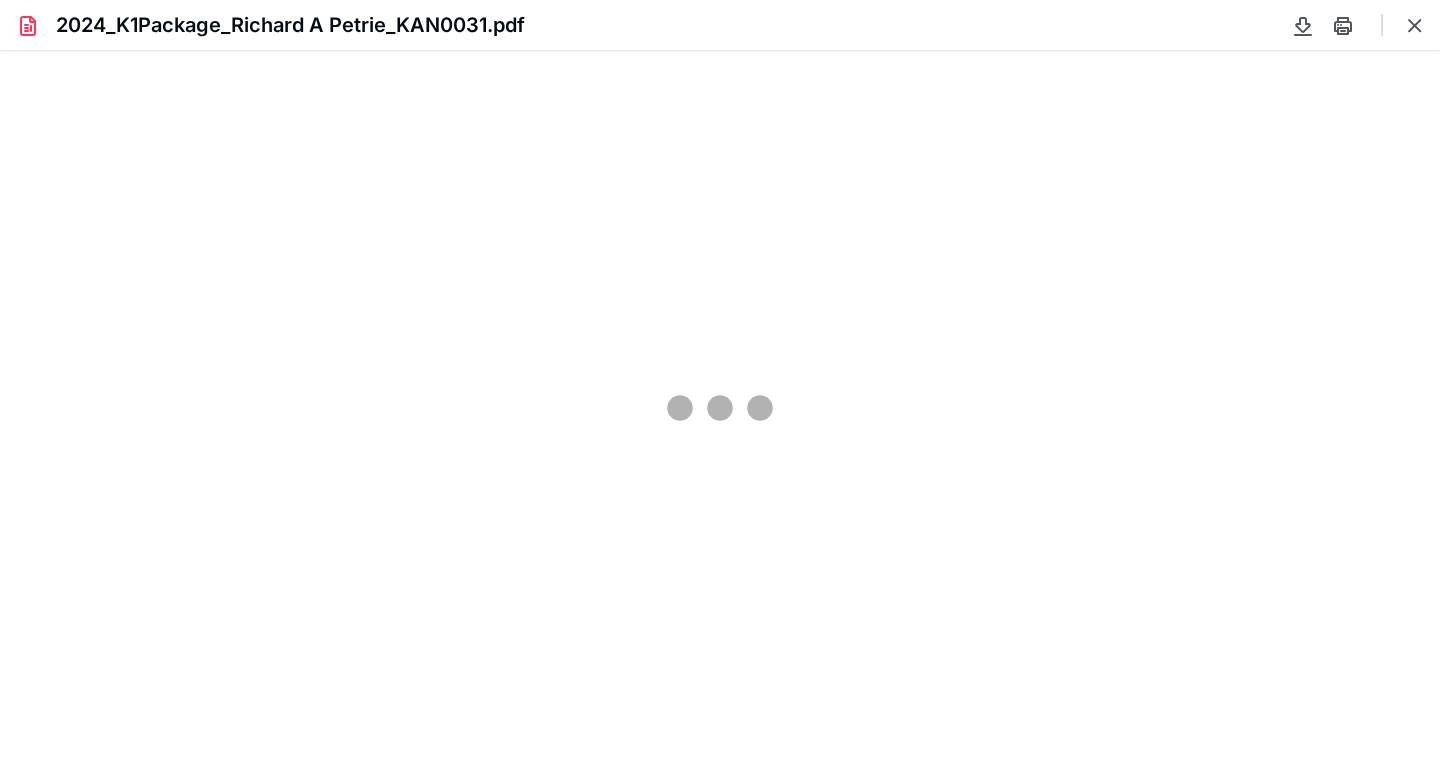 scroll, scrollTop: 0, scrollLeft: 0, axis: both 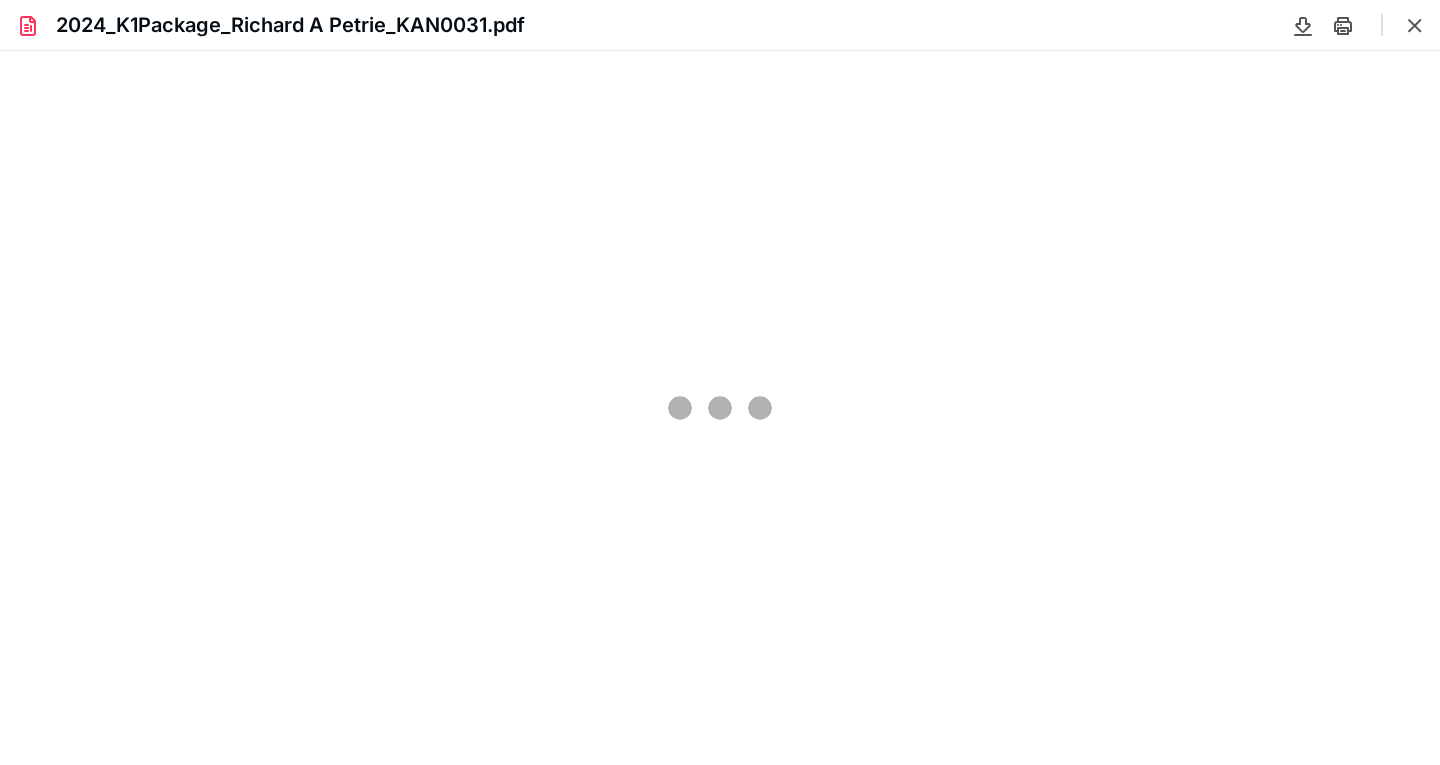 type on "82" 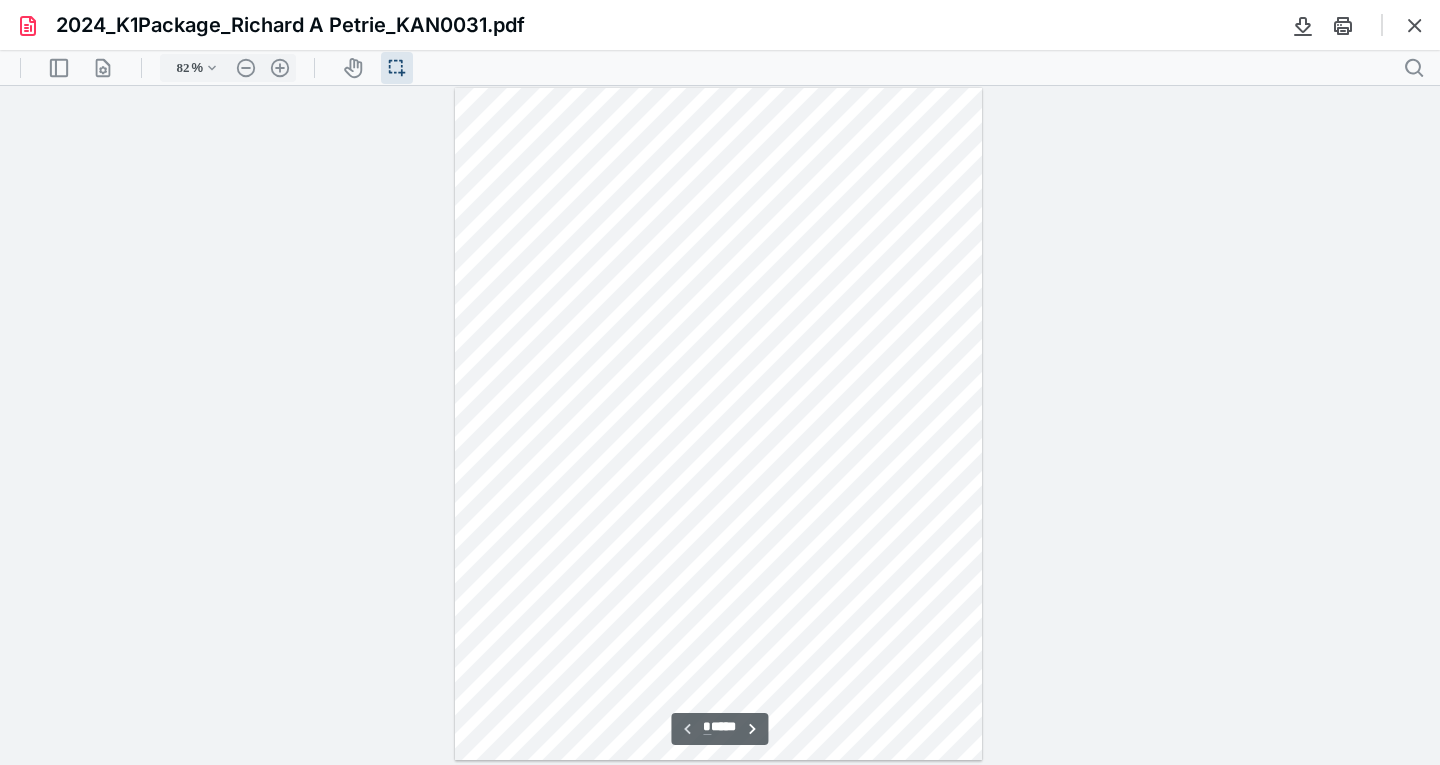 scroll, scrollTop: 0, scrollLeft: 0, axis: both 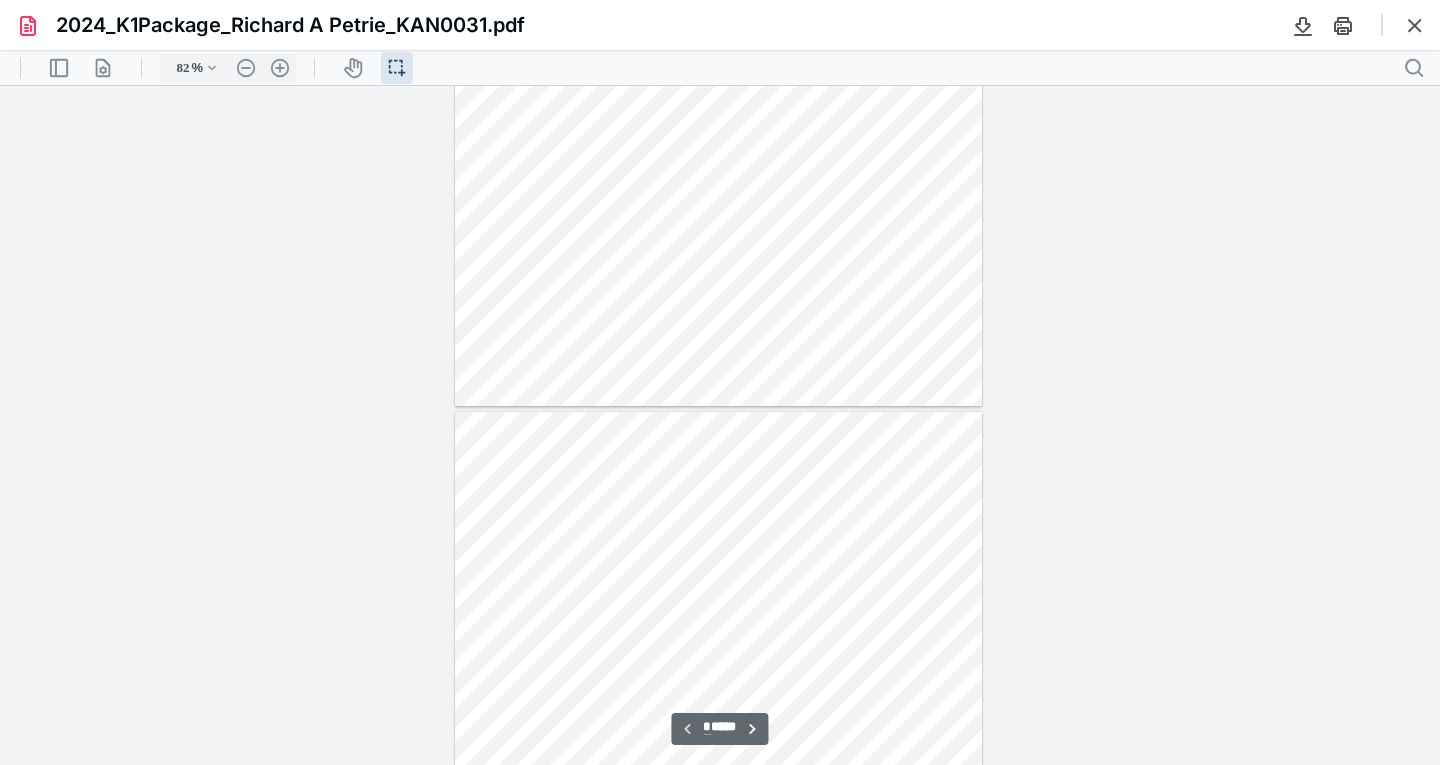 type on "*" 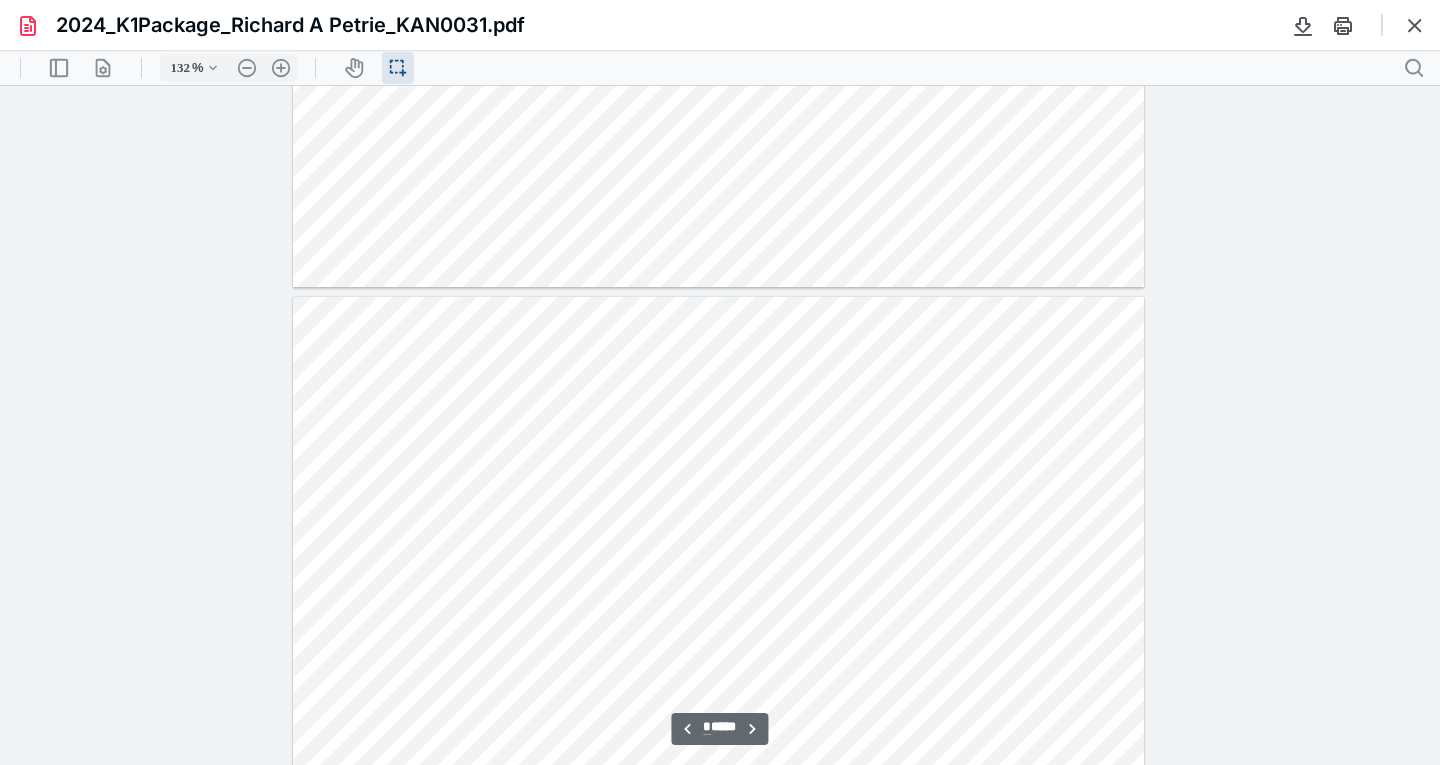scroll, scrollTop: 1179, scrollLeft: 0, axis: vertical 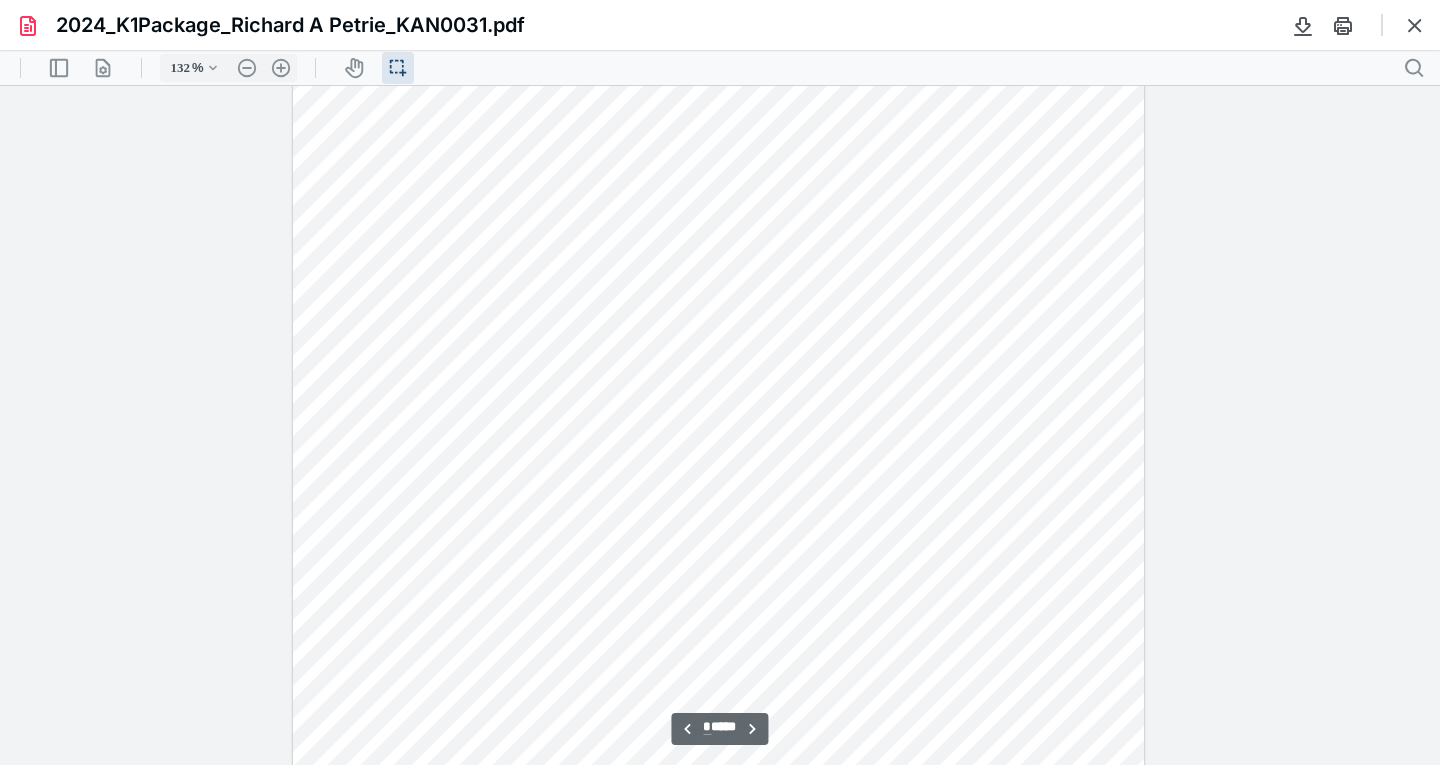 type on "157" 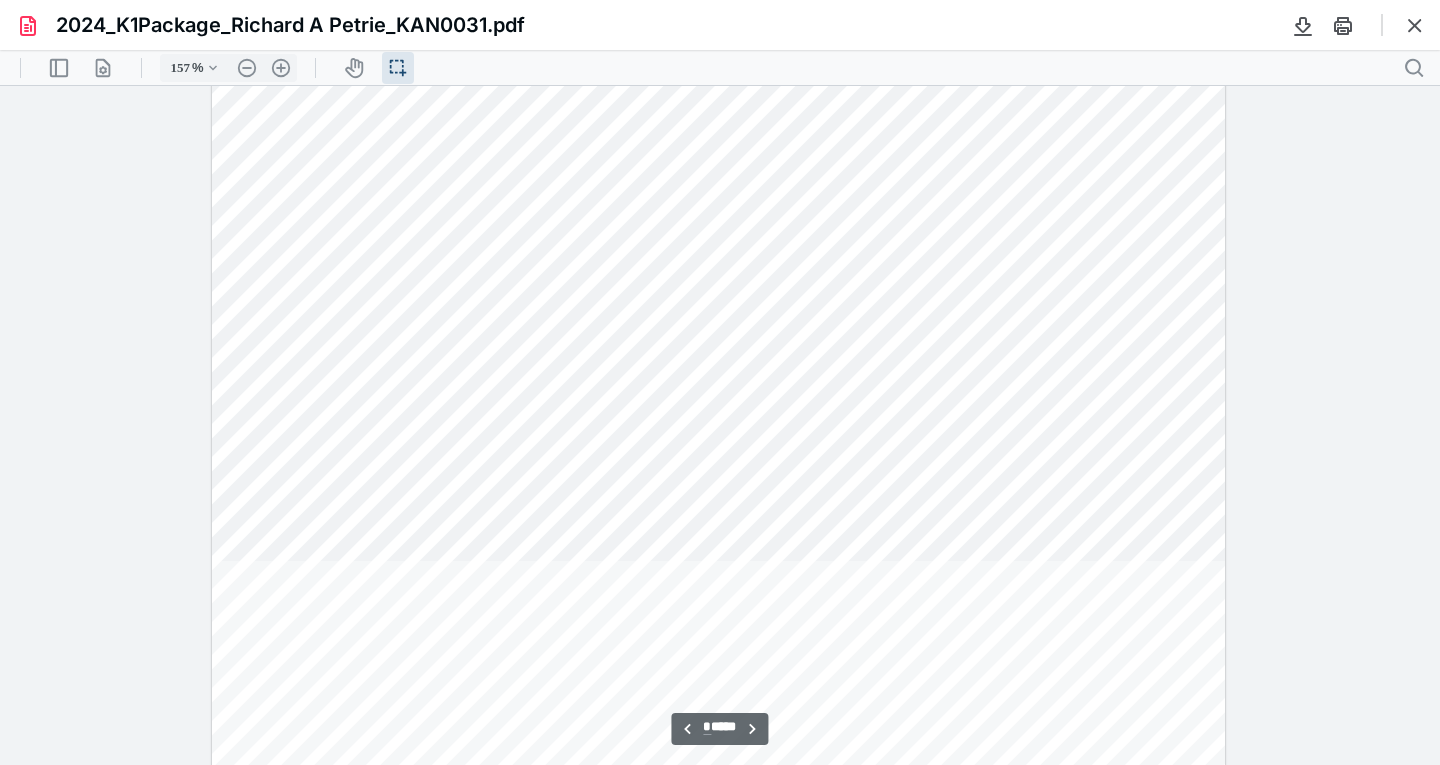 scroll, scrollTop: 6568, scrollLeft: 0, axis: vertical 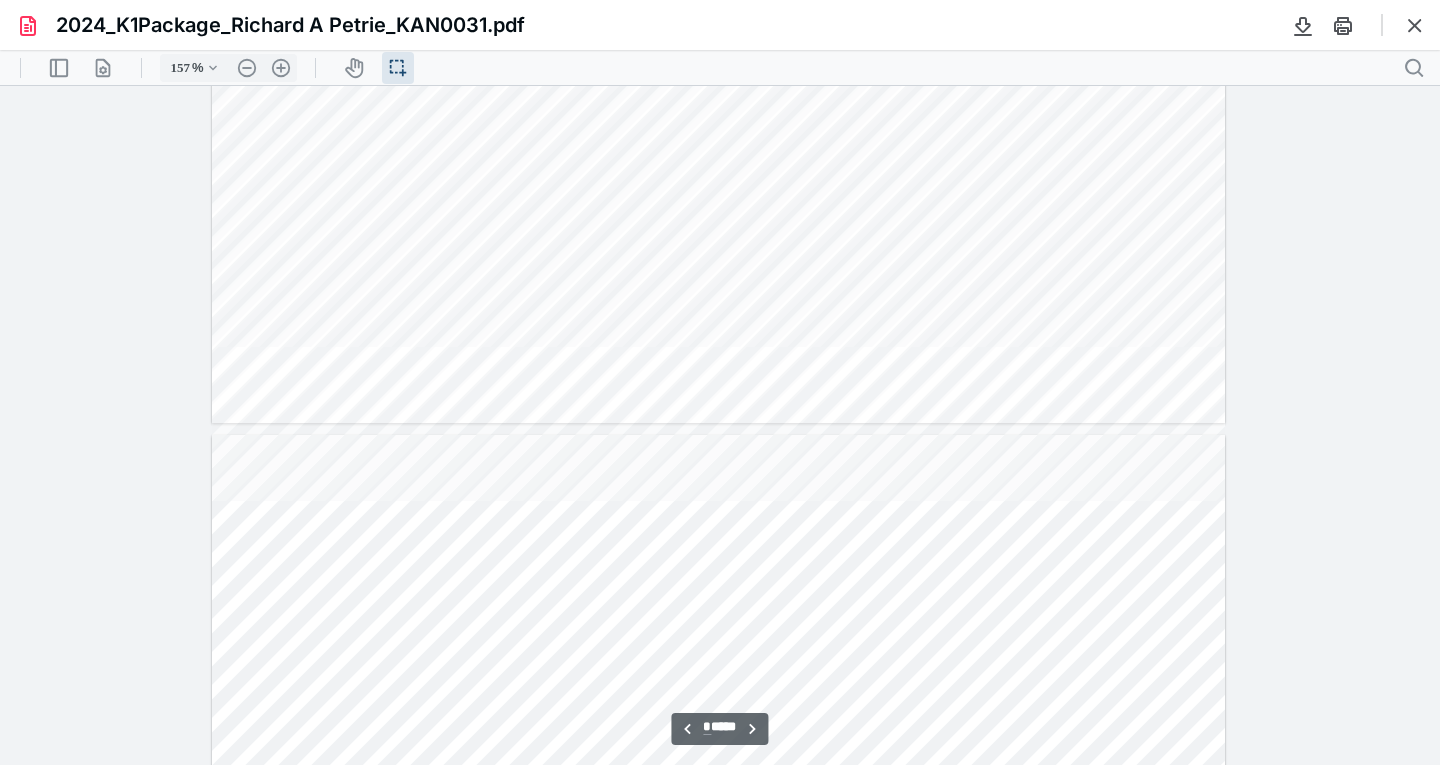type on "*" 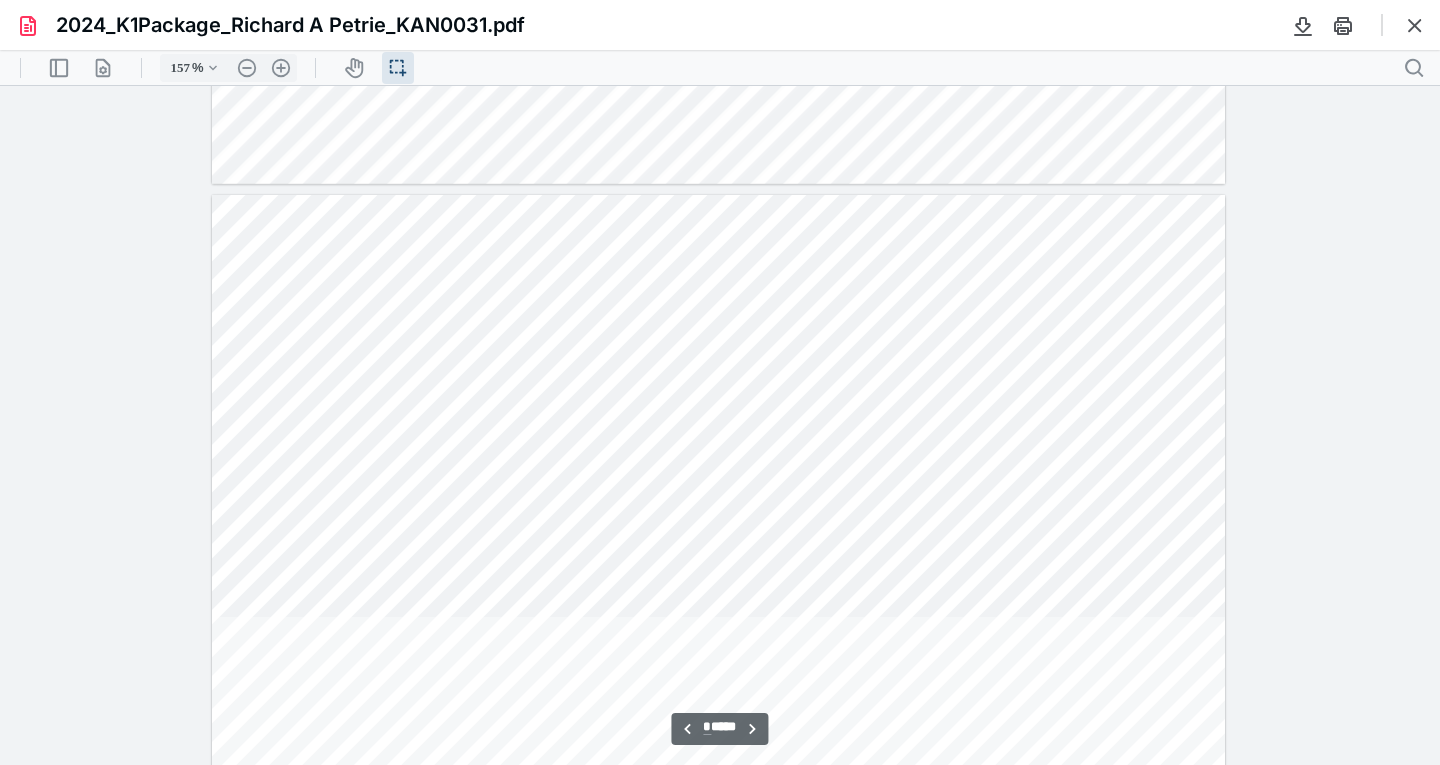 scroll, scrollTop: 8168, scrollLeft: 0, axis: vertical 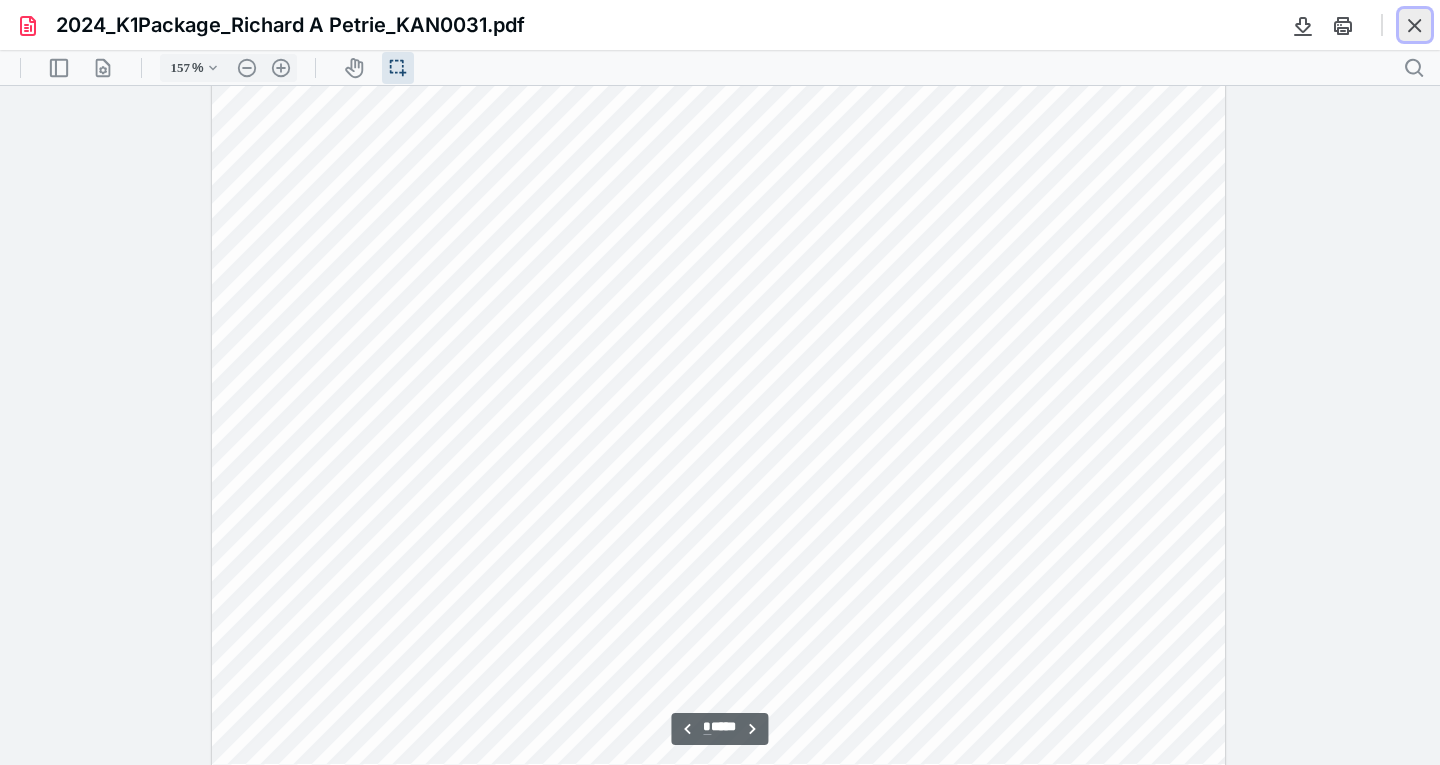 click at bounding box center [1415, 25] 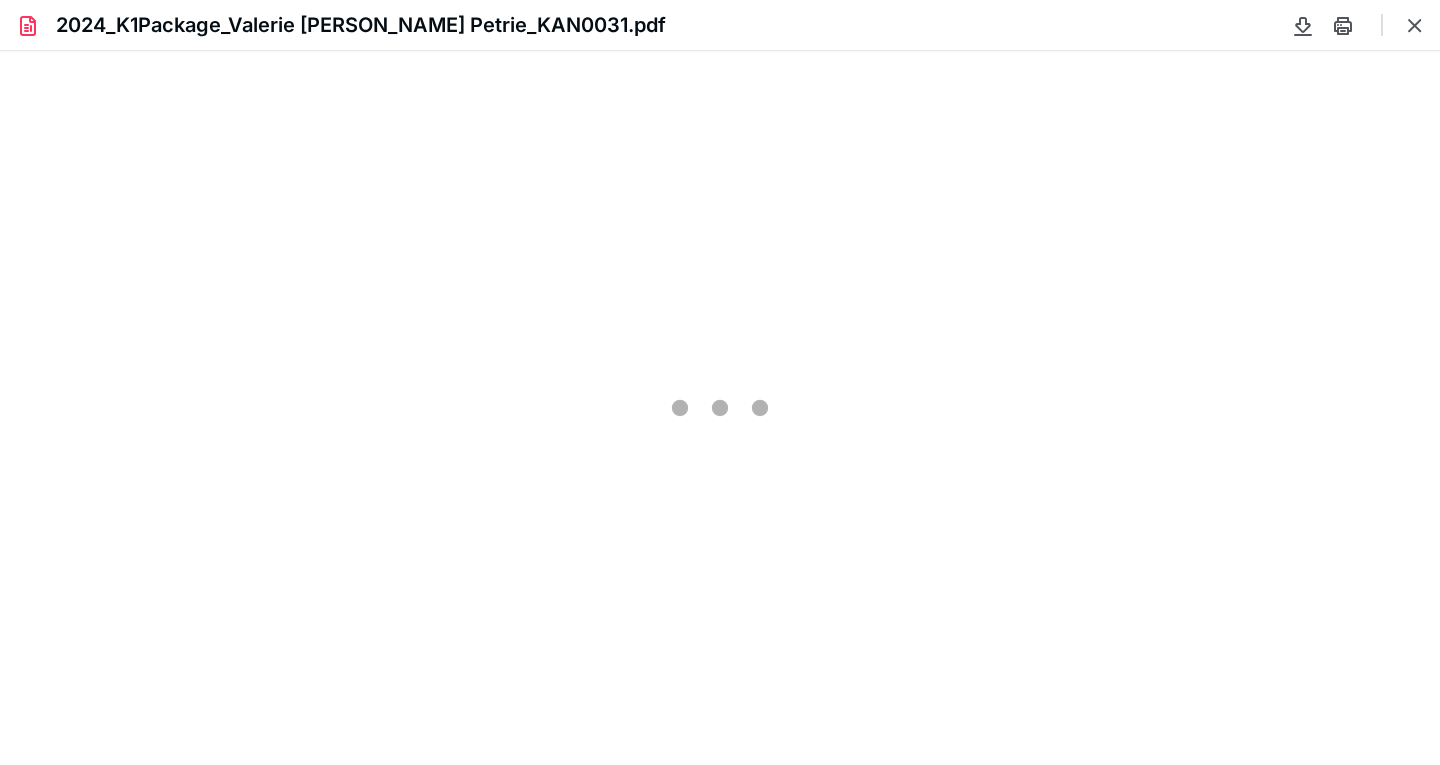 scroll, scrollTop: 0, scrollLeft: 0, axis: both 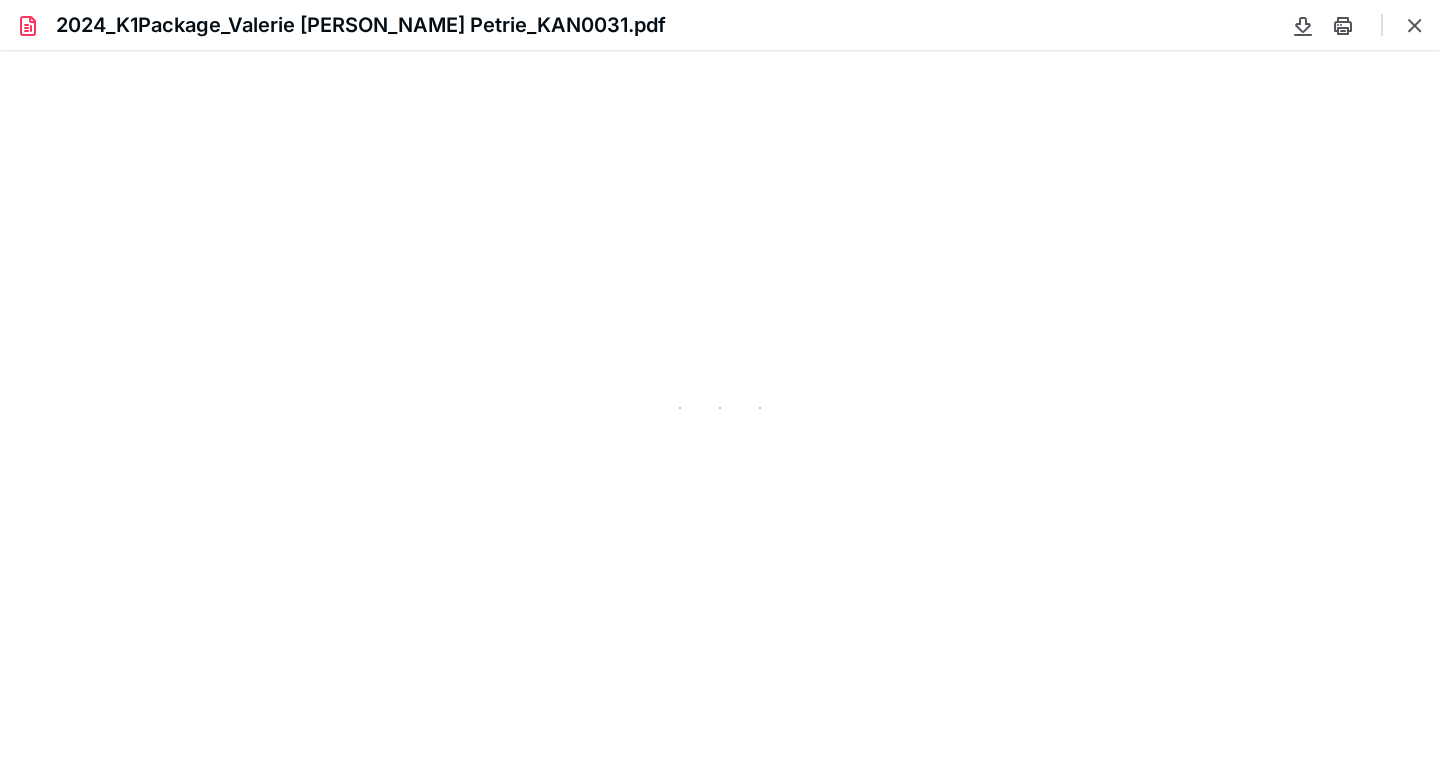 type on "82" 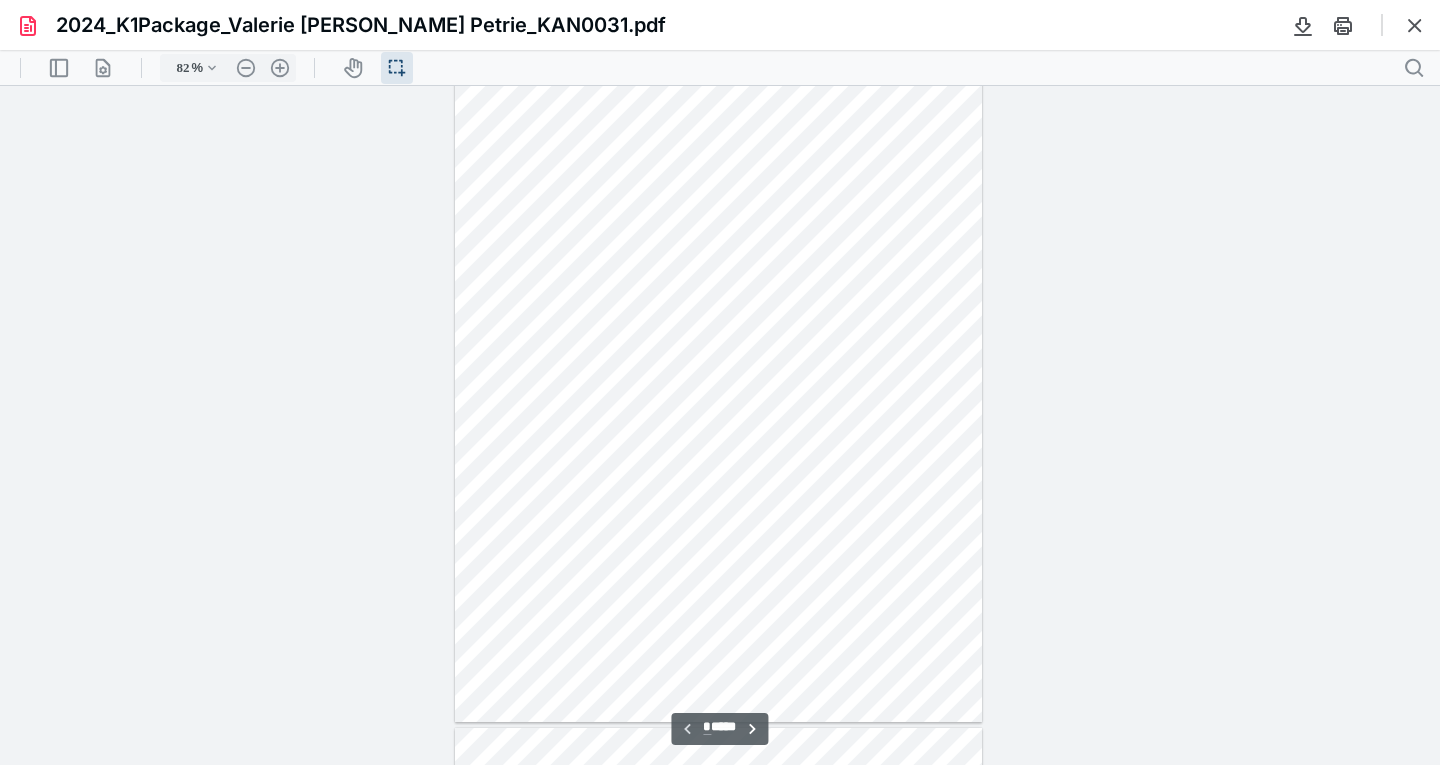 scroll, scrollTop: 539, scrollLeft: 0, axis: vertical 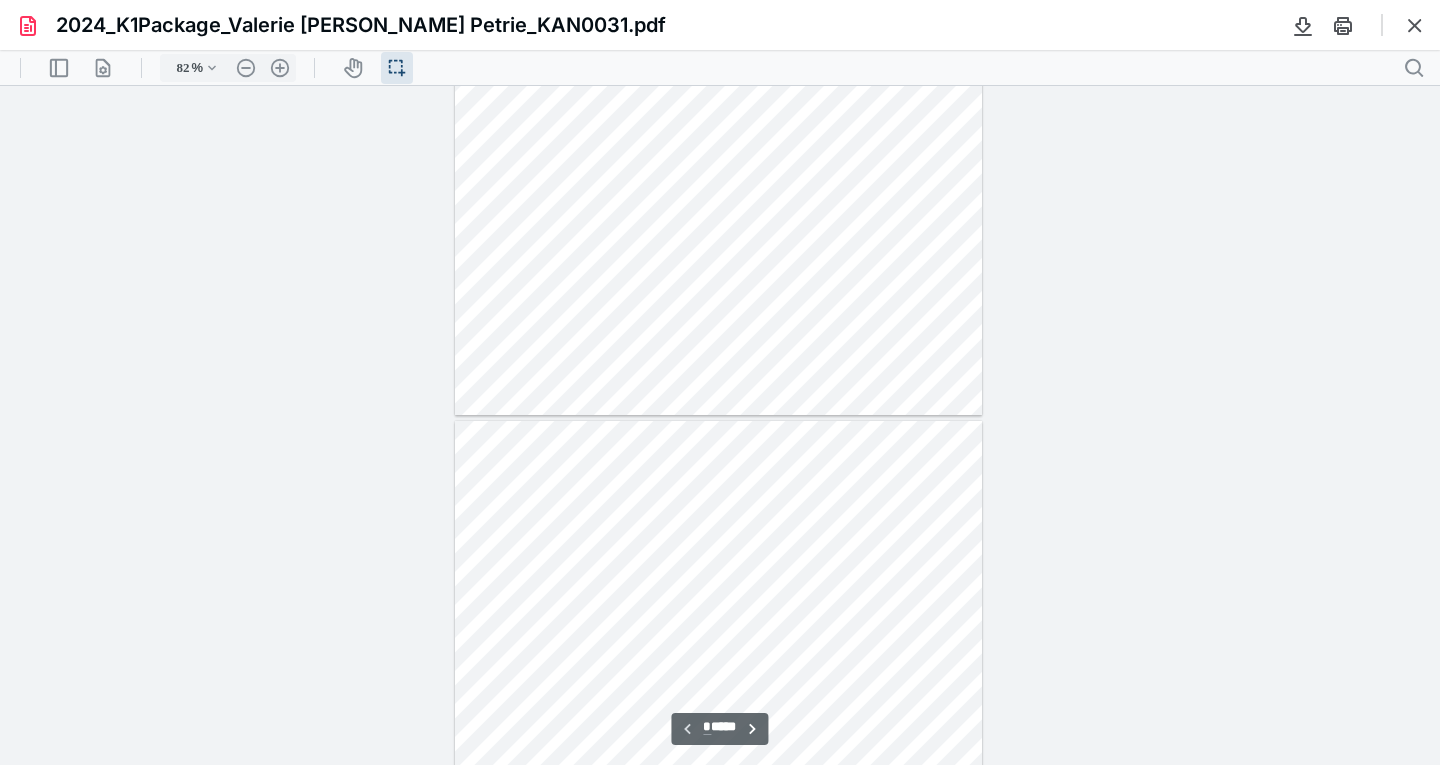 type on "*" 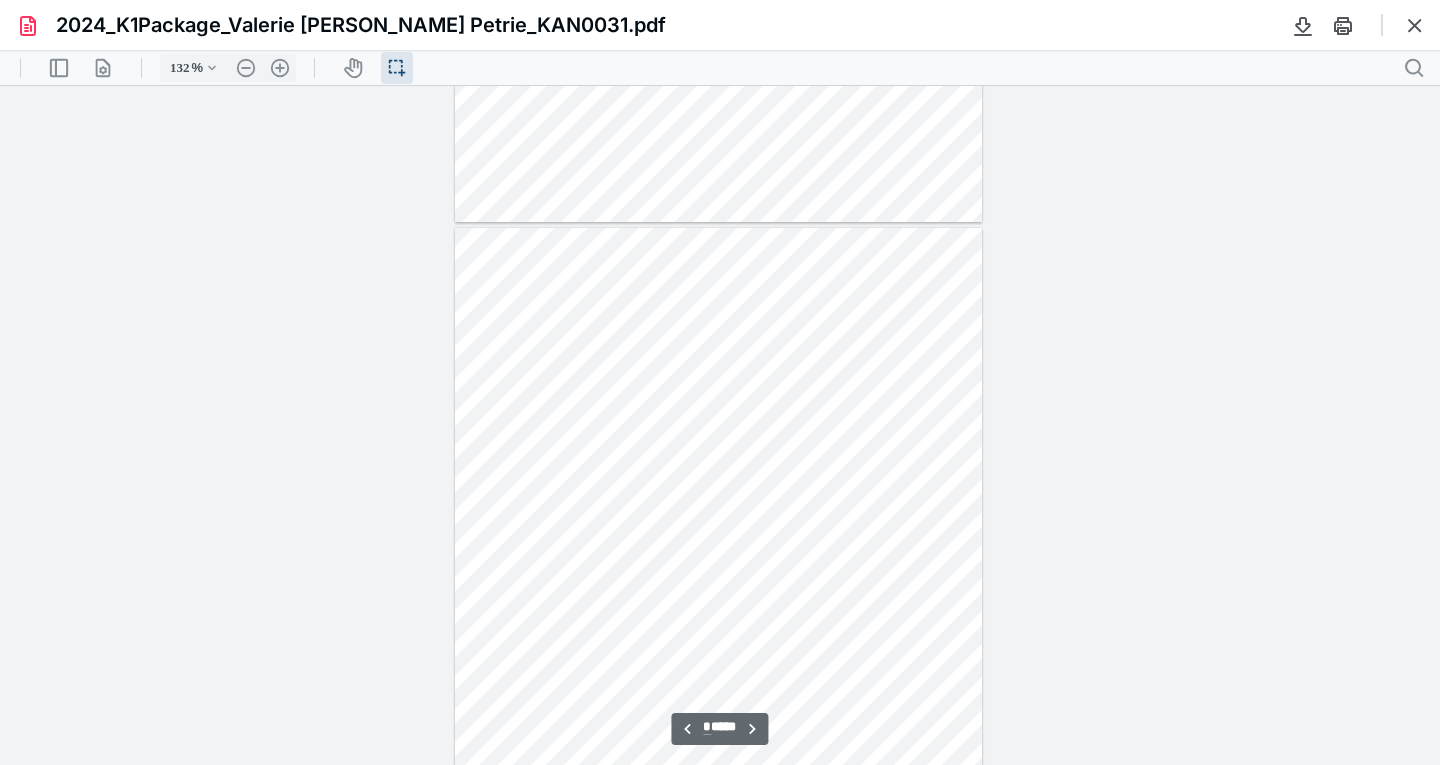 scroll, scrollTop: 1065, scrollLeft: 0, axis: vertical 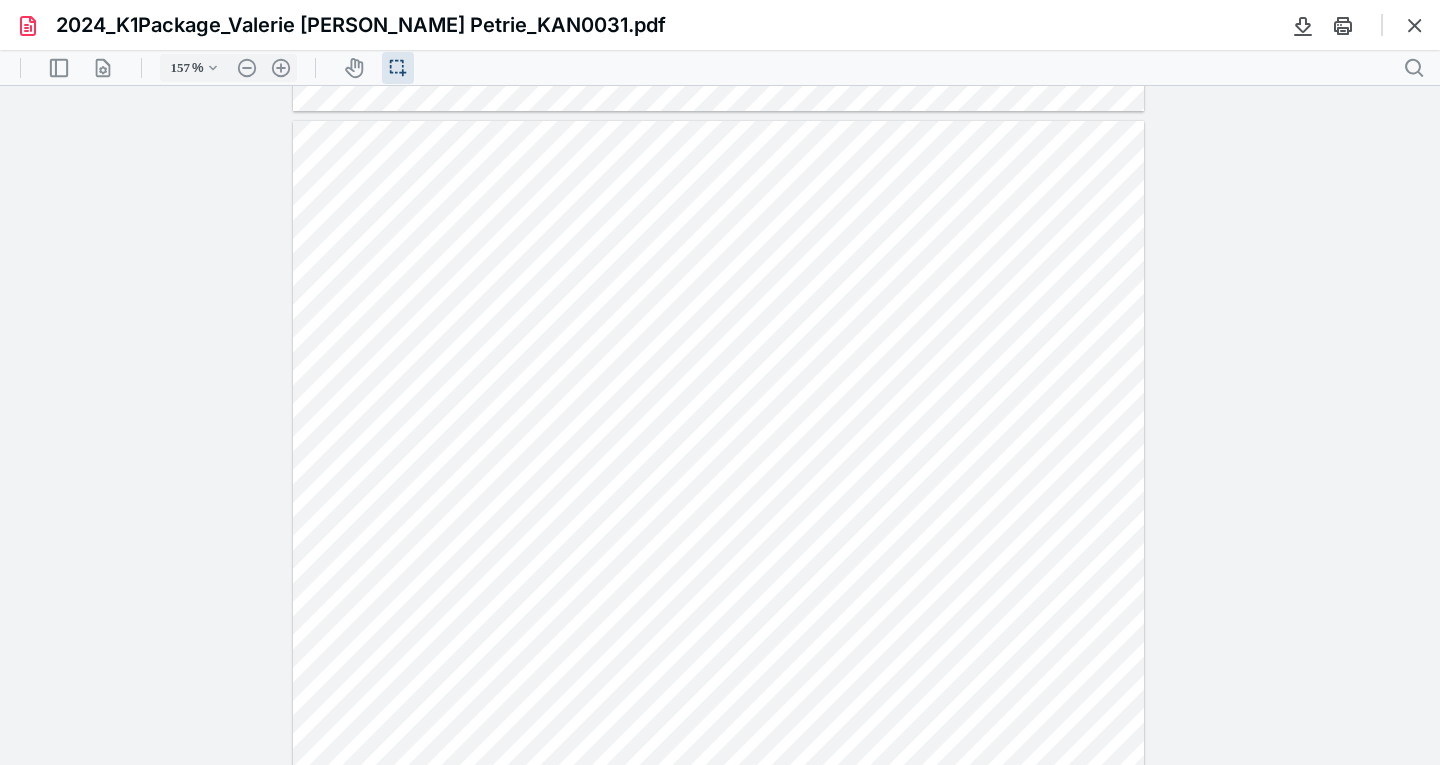 type on "207" 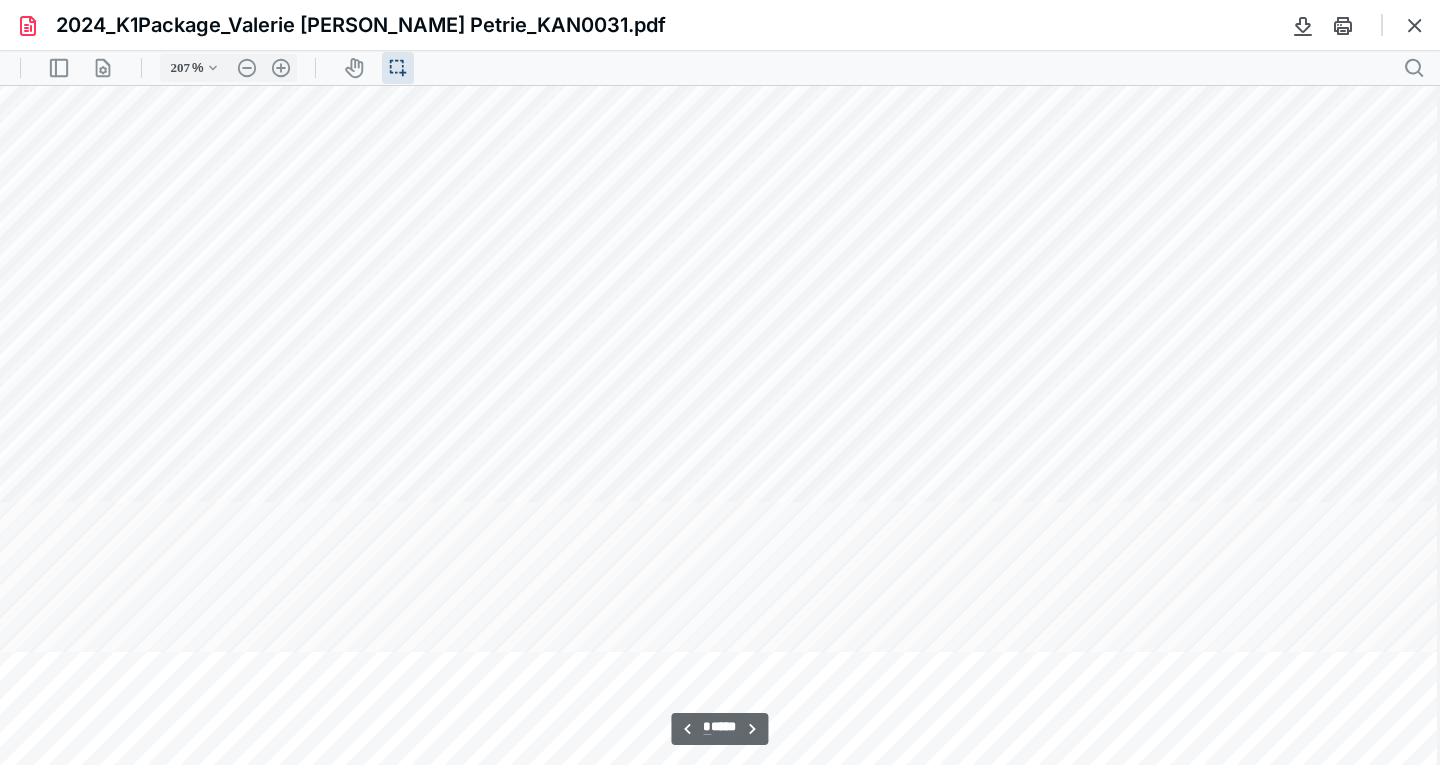 scroll, scrollTop: 12253, scrollLeft: 183, axis: both 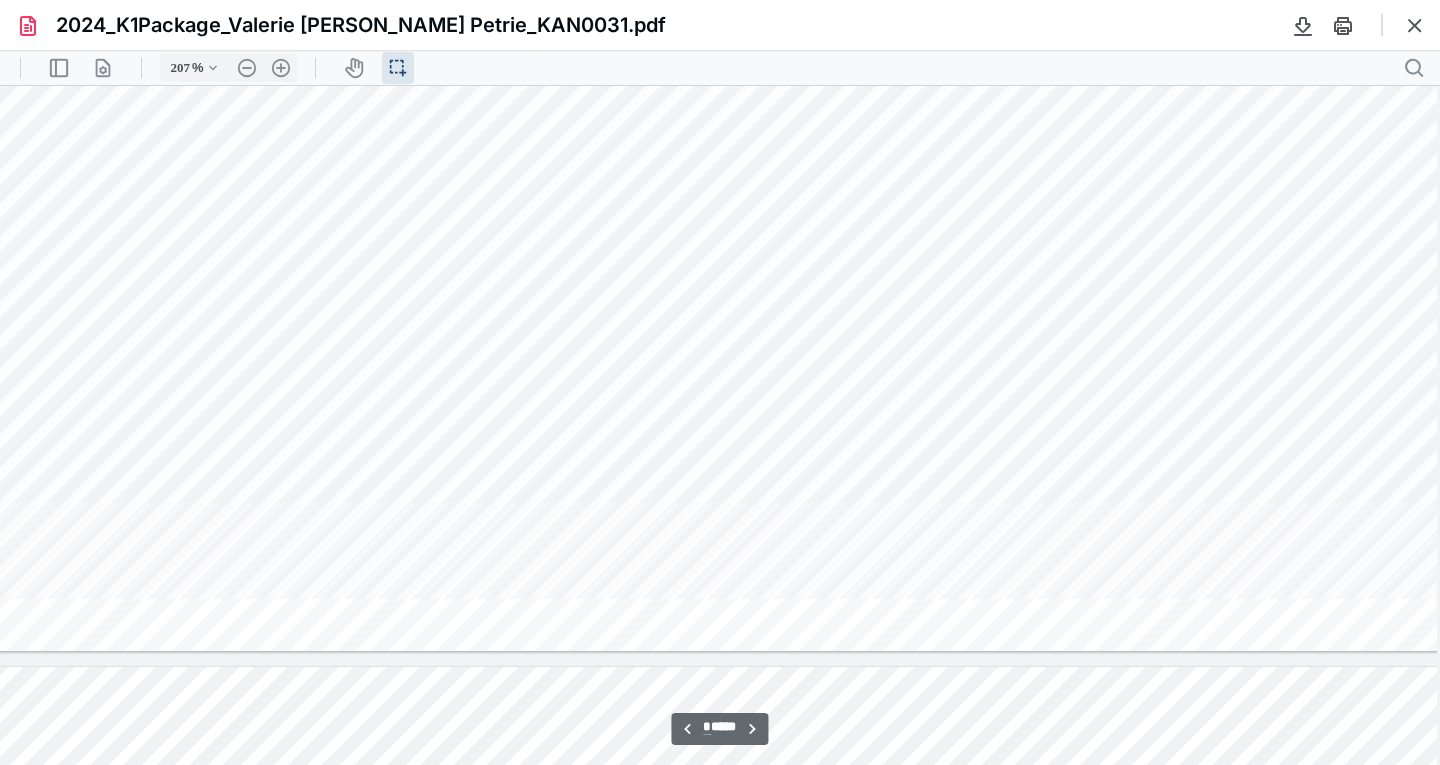 type on "*" 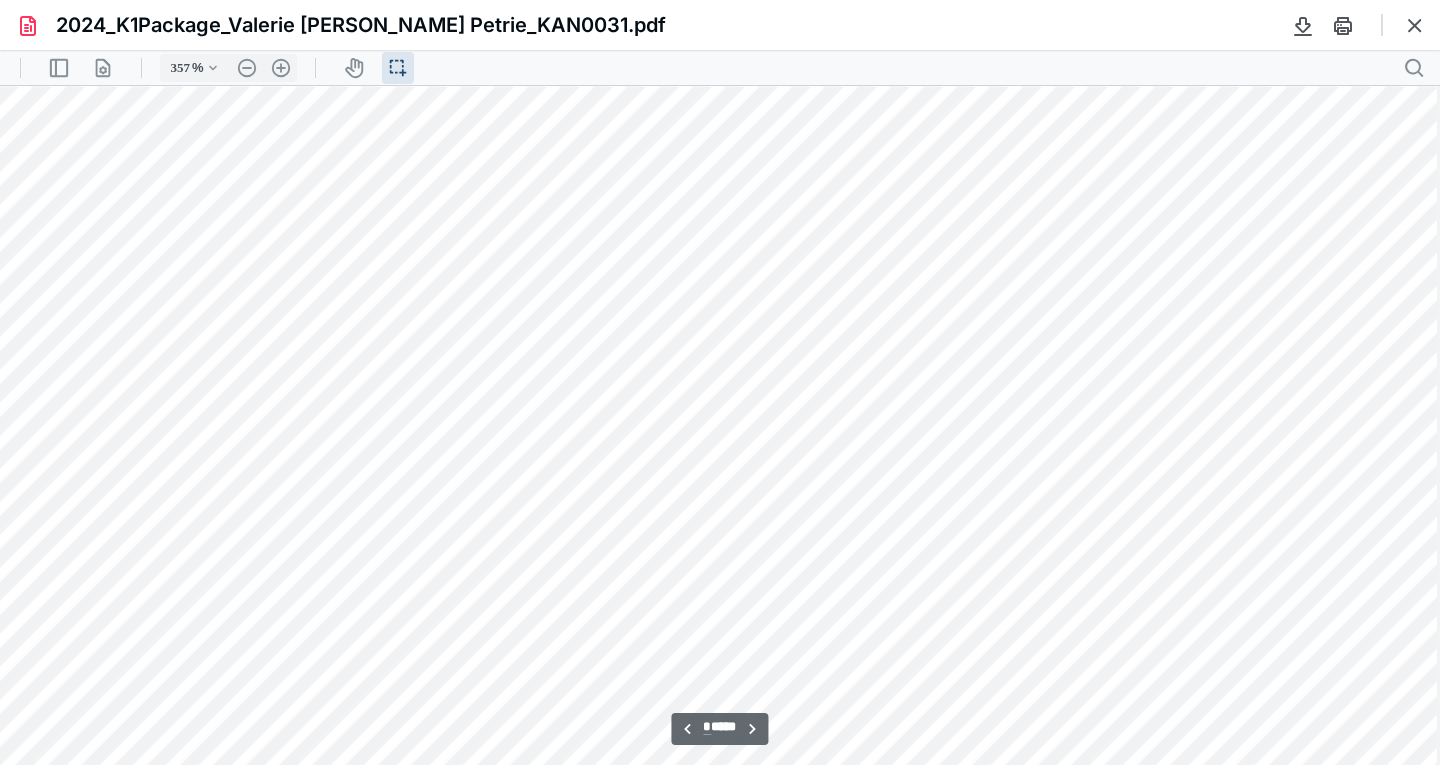 scroll, scrollTop: 24504, scrollLeft: 970, axis: both 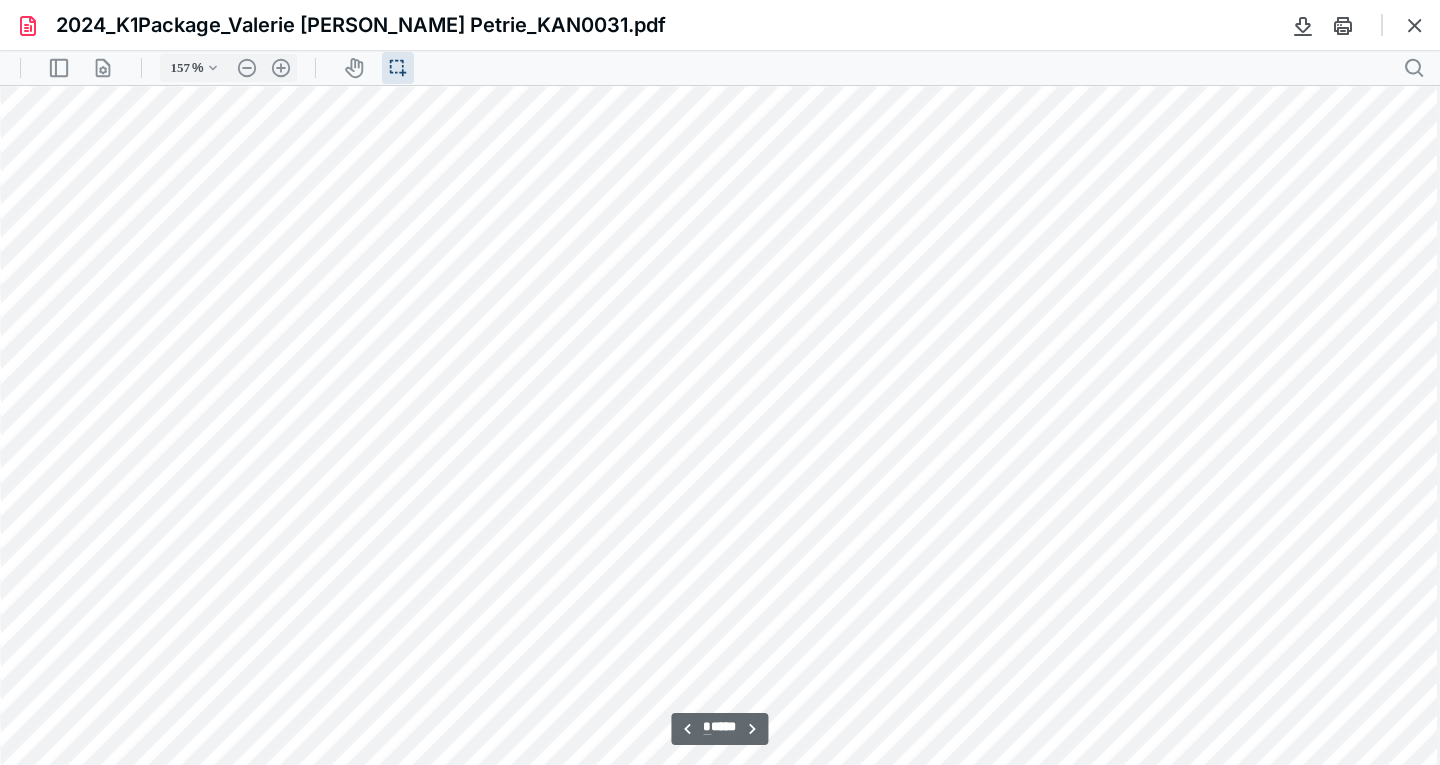 type on "107" 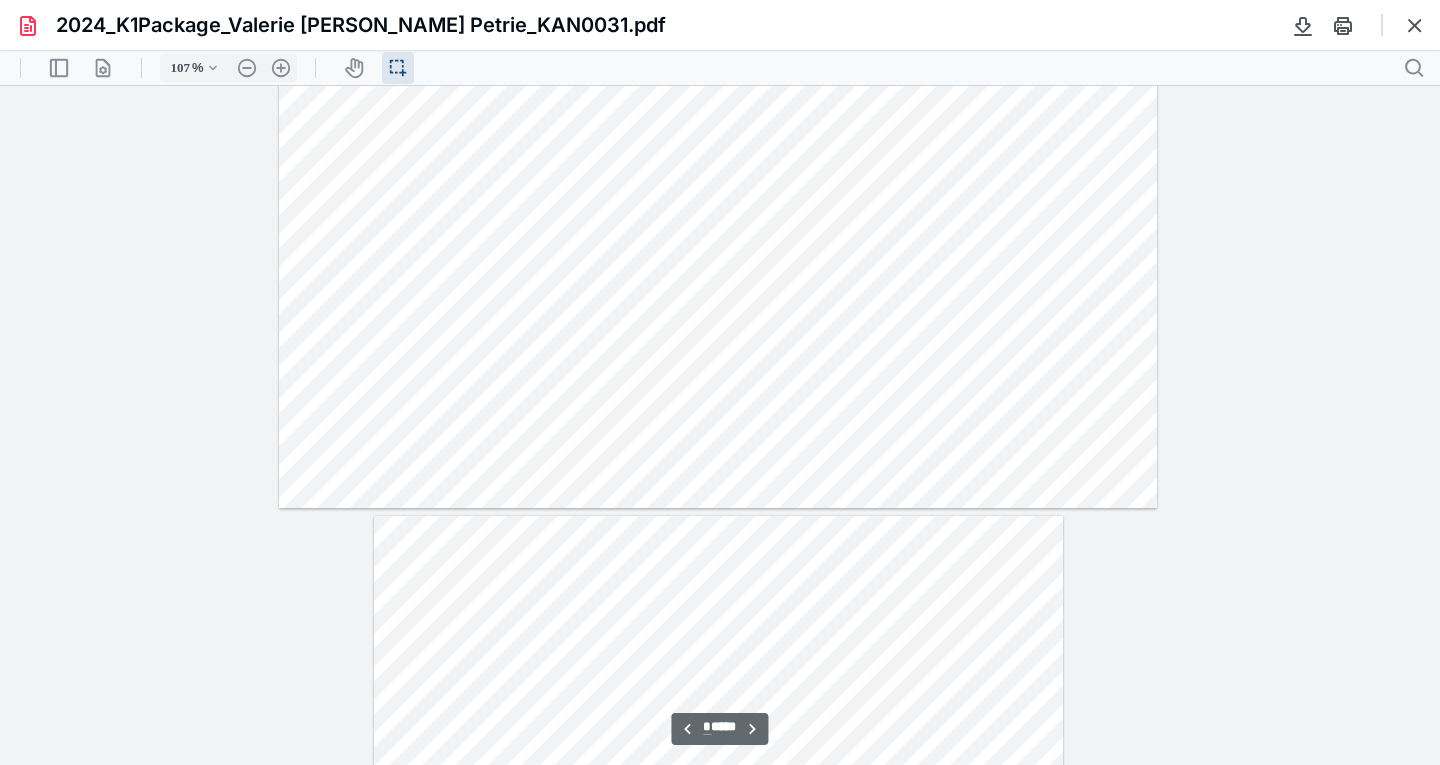 type on "**" 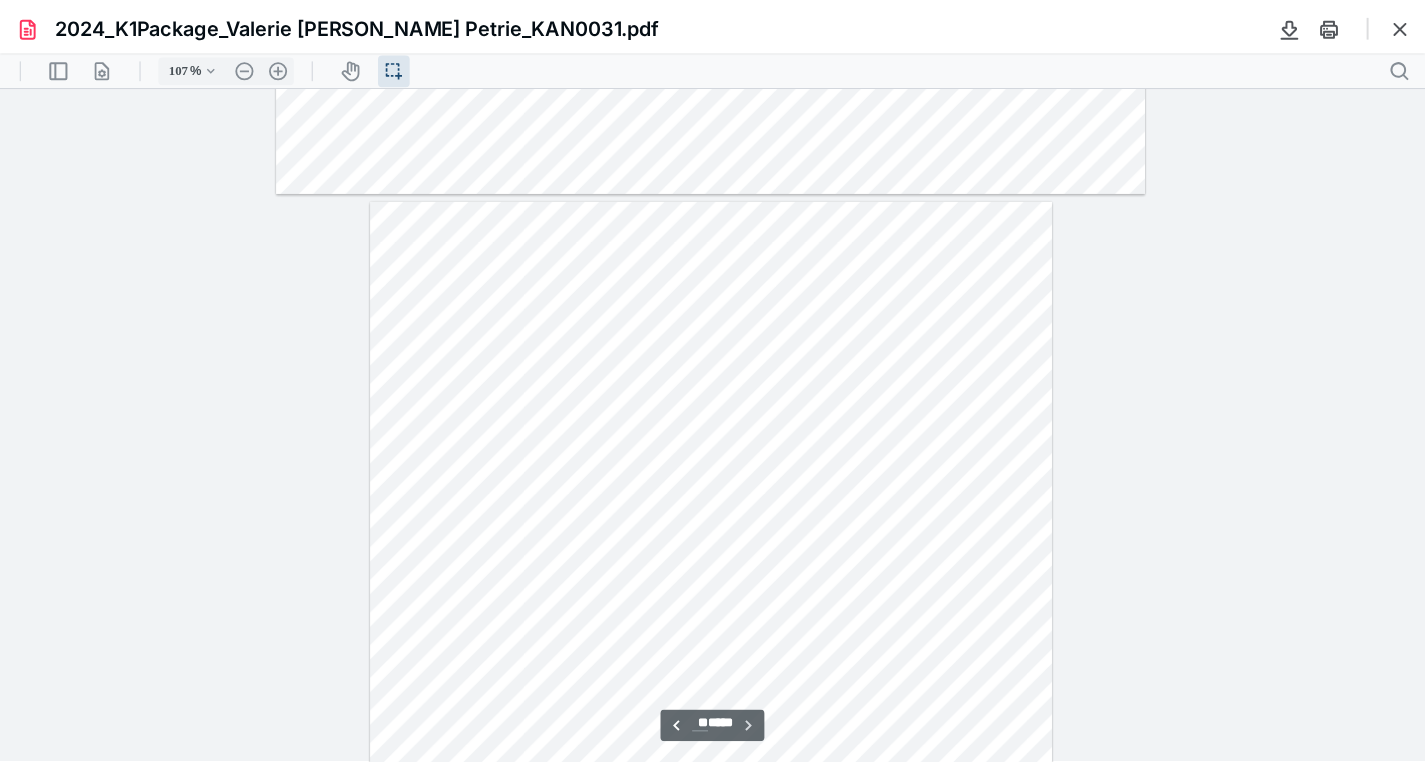 scroll, scrollTop: 7803, scrollLeft: 0, axis: vertical 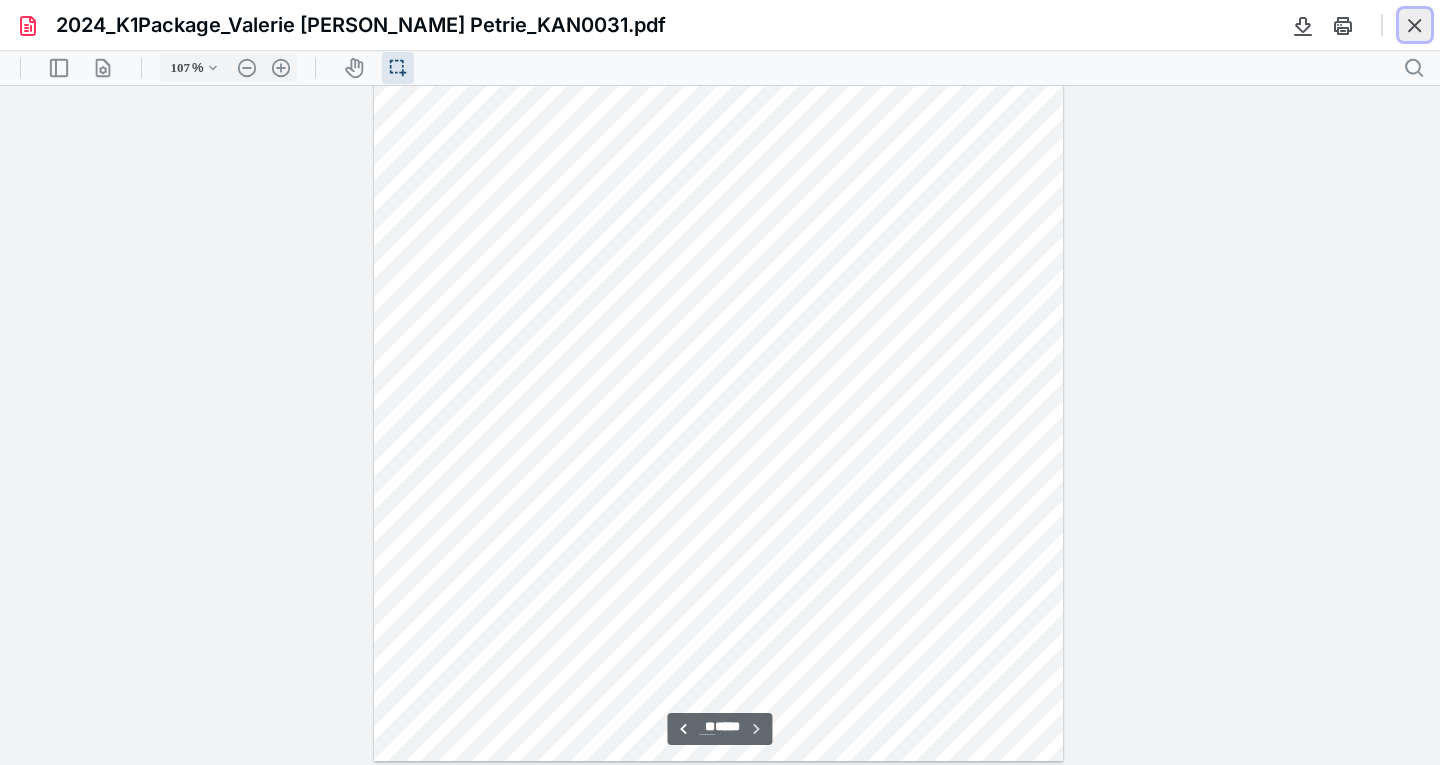 click at bounding box center (1415, 25) 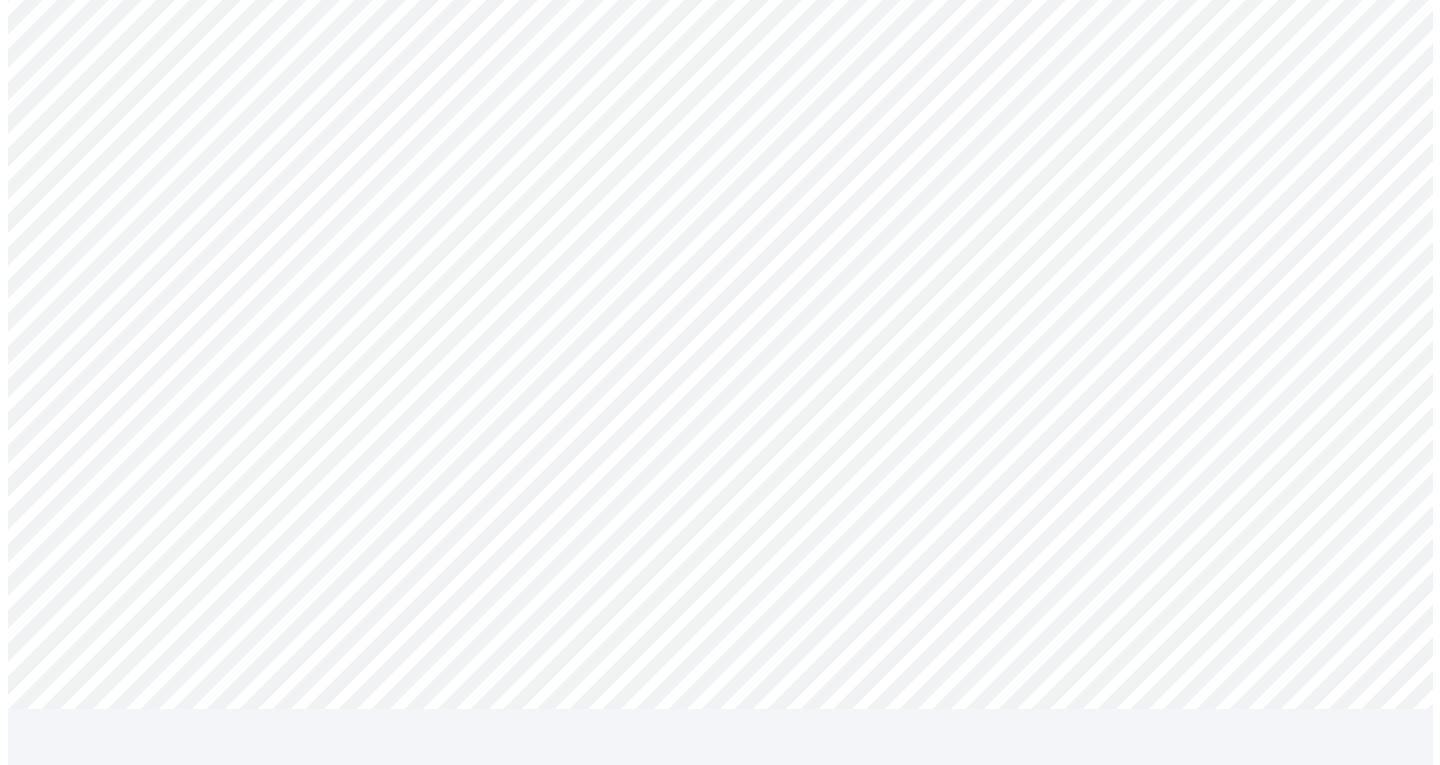 scroll, scrollTop: 0, scrollLeft: 0, axis: both 